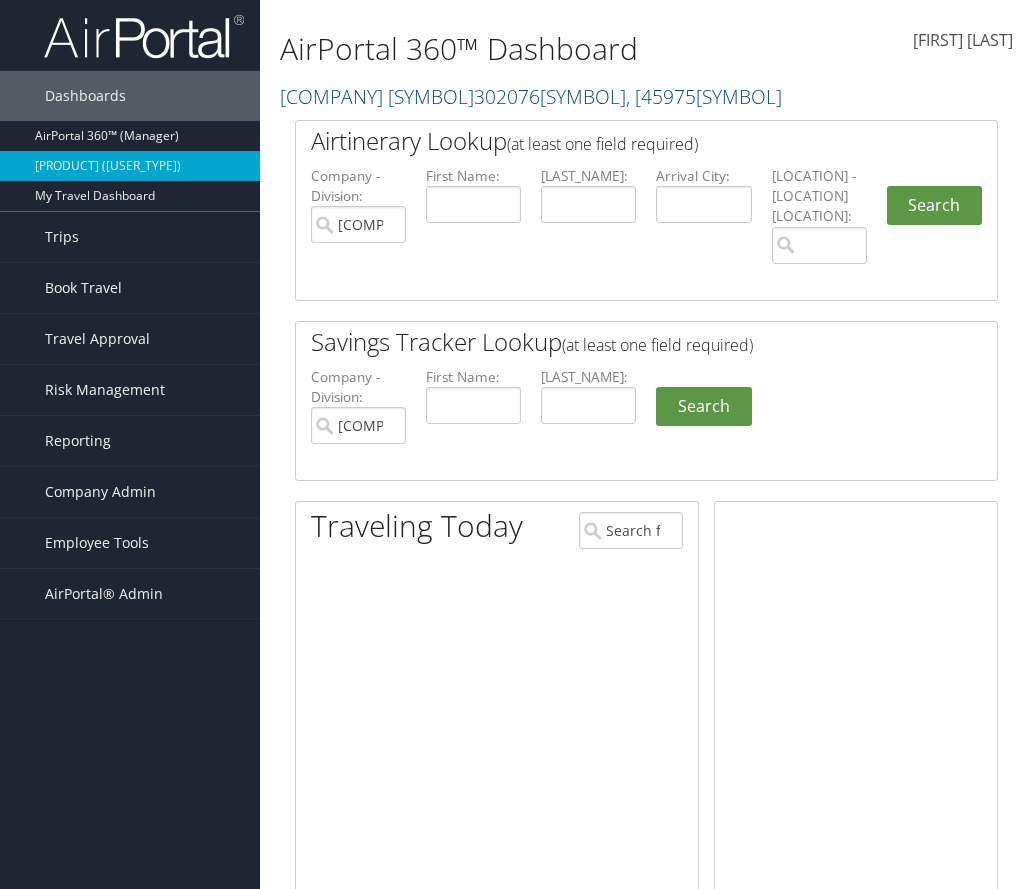 click on "Temple University   ( [NUMBER] )  , [ NUMBER ]" at bounding box center (531, 96) 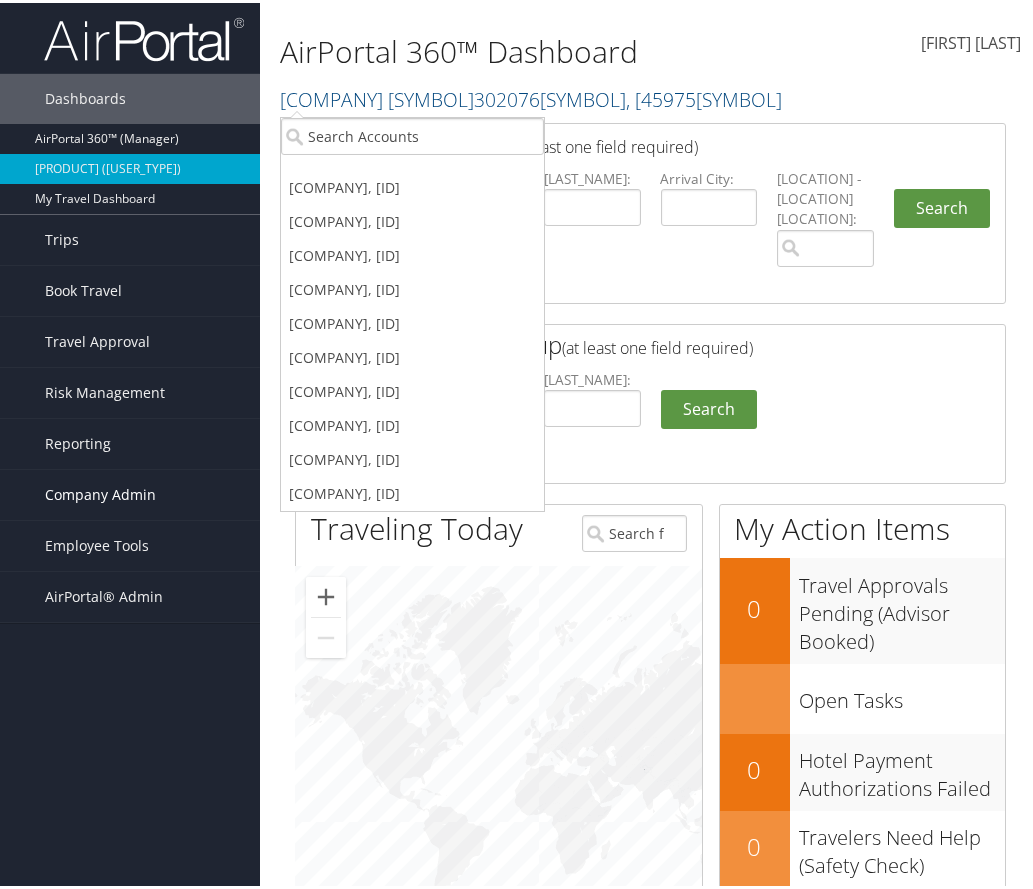 click on "Company Admin" at bounding box center [100, 492] 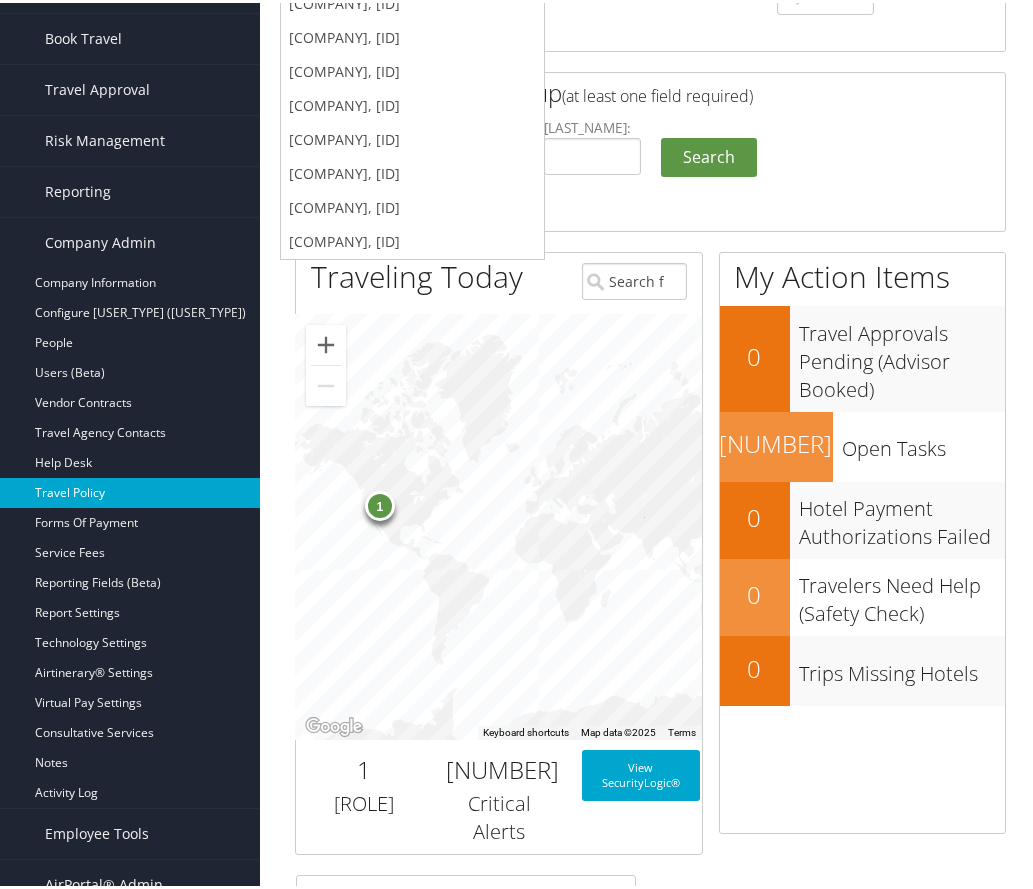 scroll, scrollTop: 300, scrollLeft: 0, axis: vertical 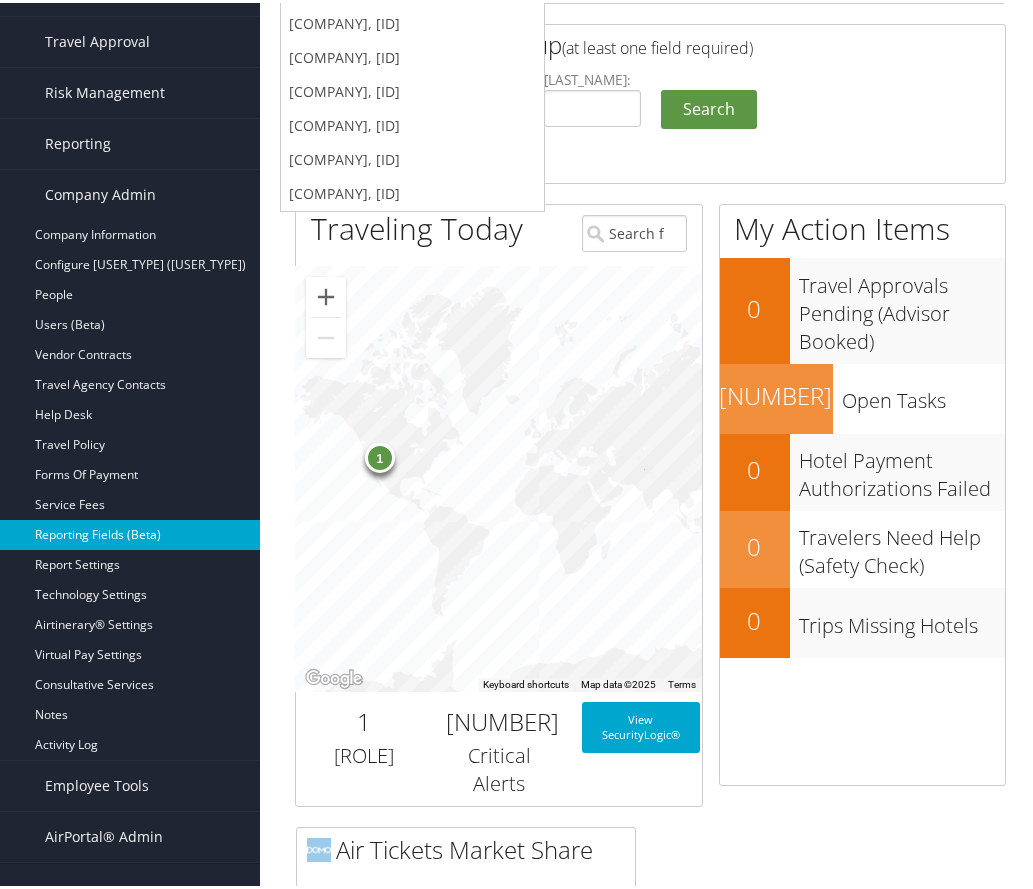 click on "Reporting Fields (Beta)" at bounding box center [130, 532] 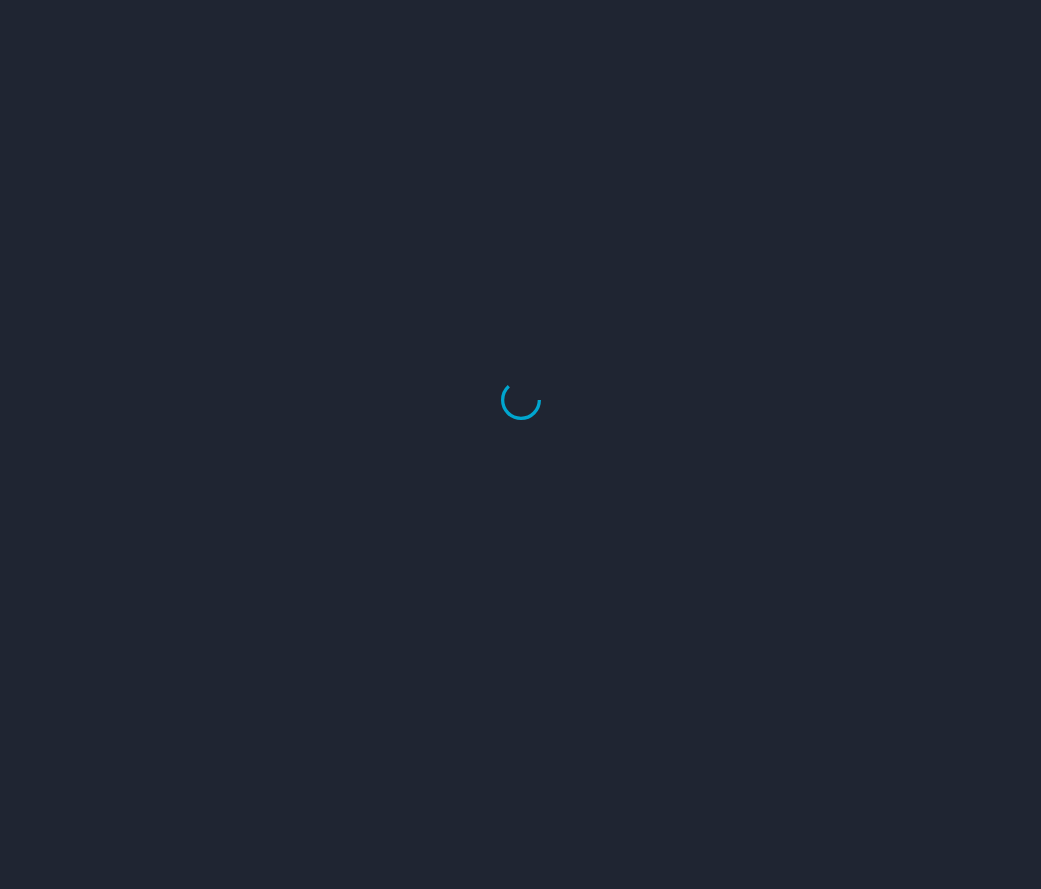 scroll, scrollTop: 0, scrollLeft: 0, axis: both 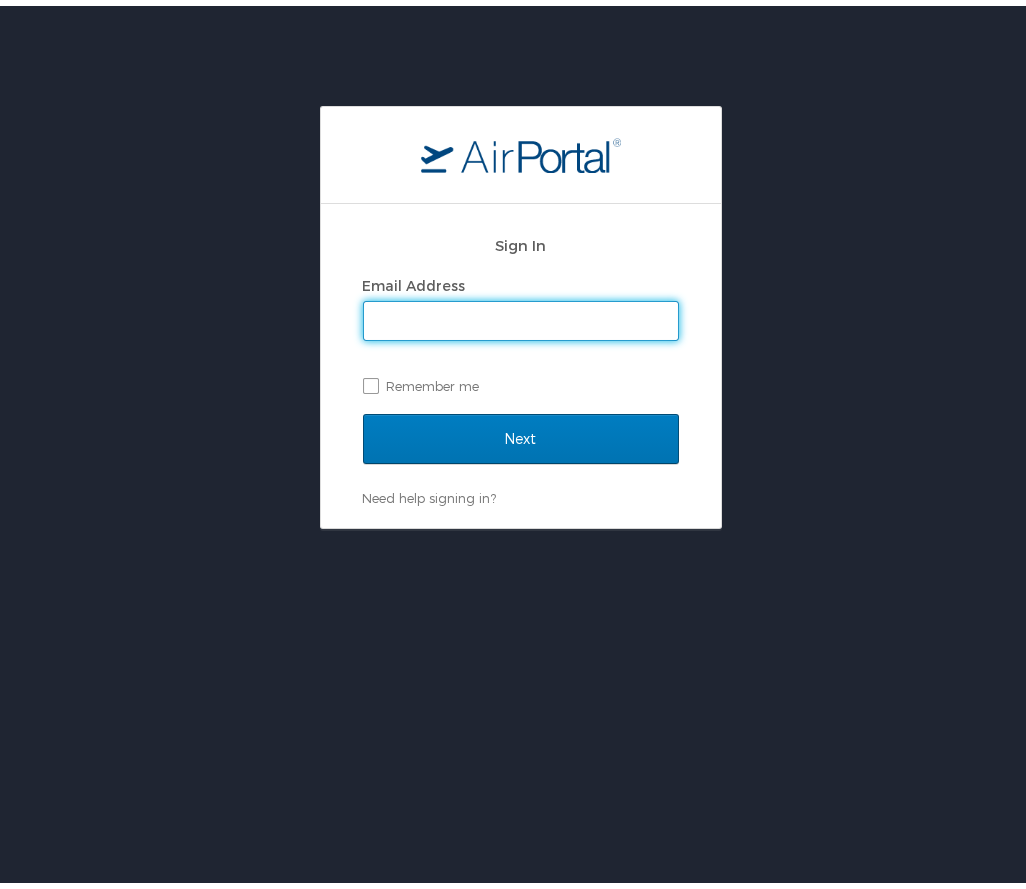 click on "Email Address" at bounding box center (521, 315) 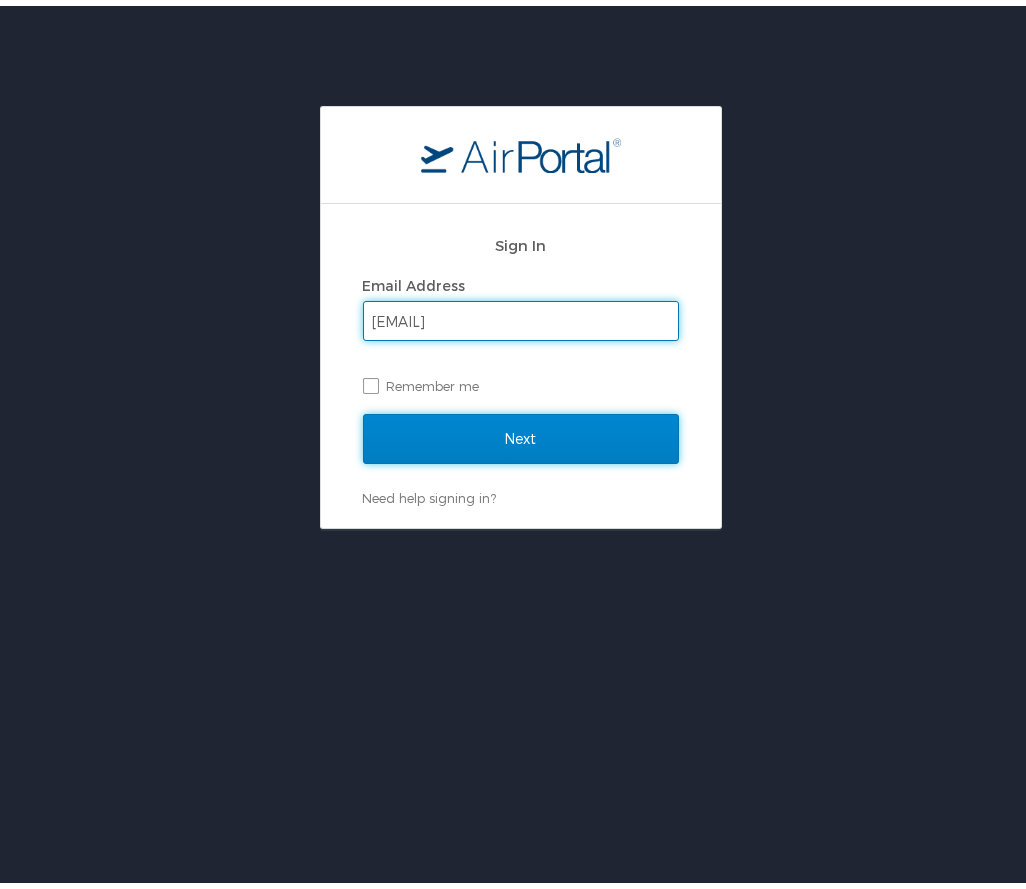 click on "Next" at bounding box center [521, 433] 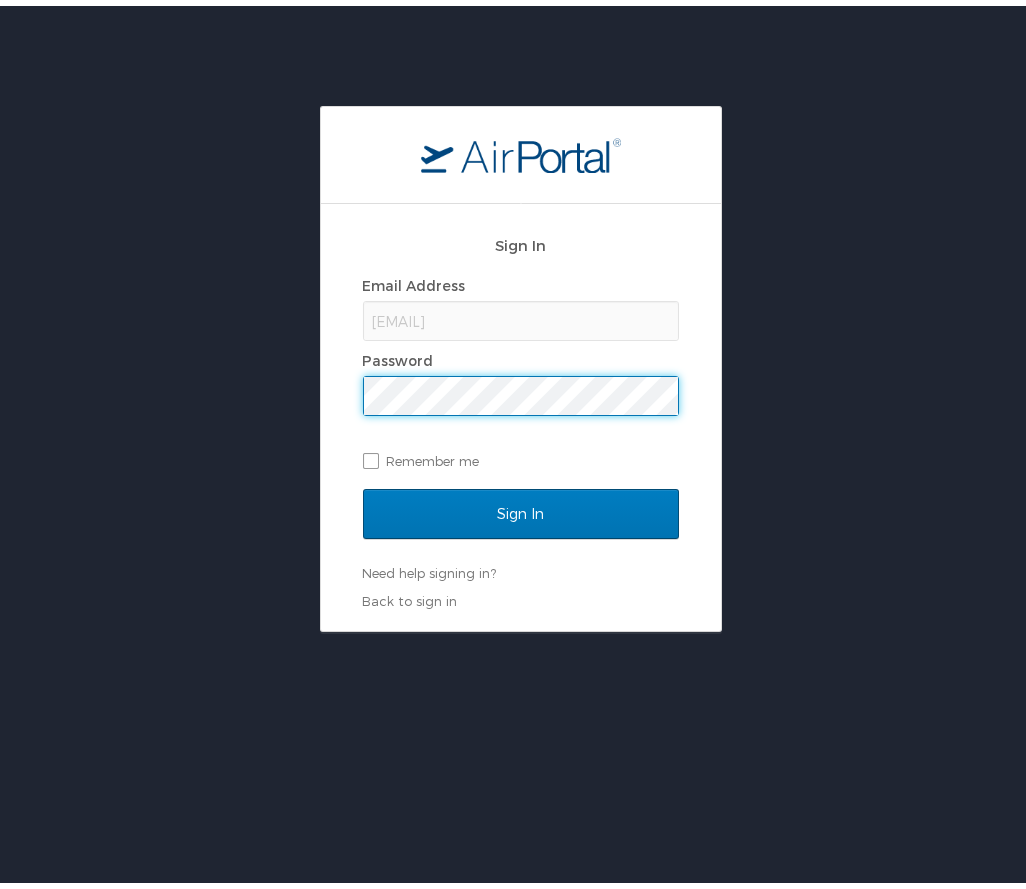 scroll, scrollTop: 0, scrollLeft: 0, axis: both 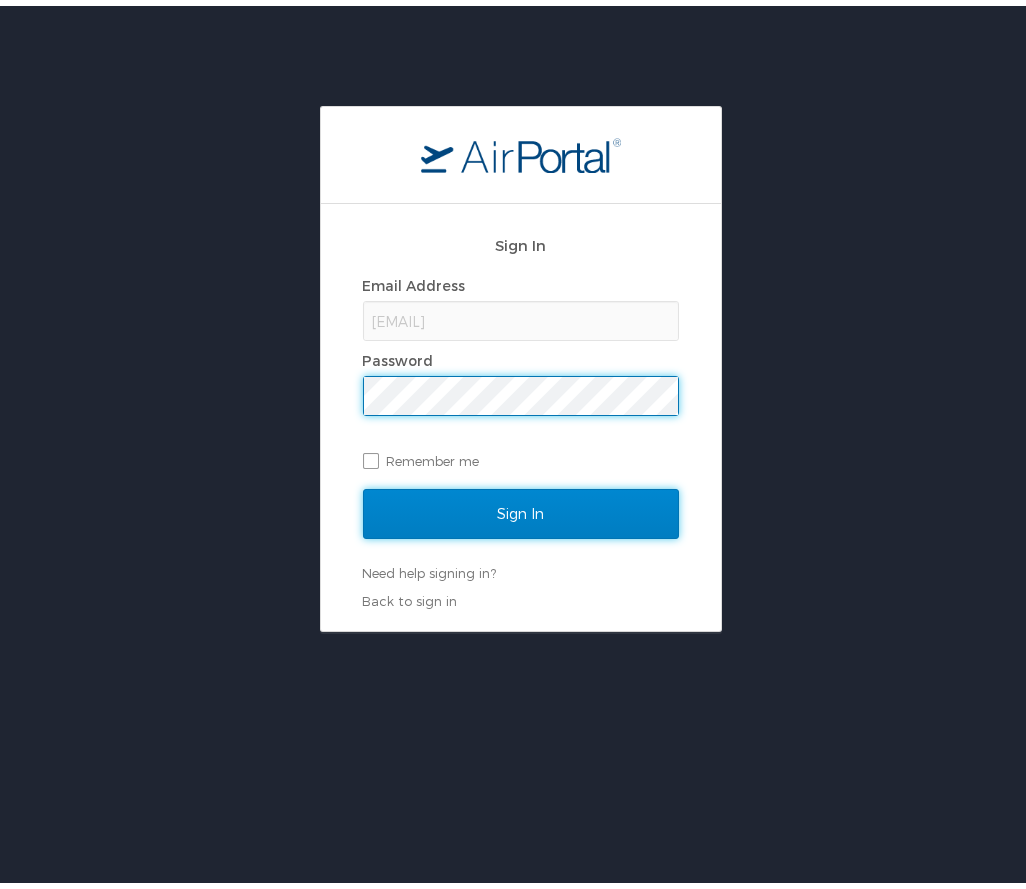 click on "Sign In" at bounding box center (521, 508) 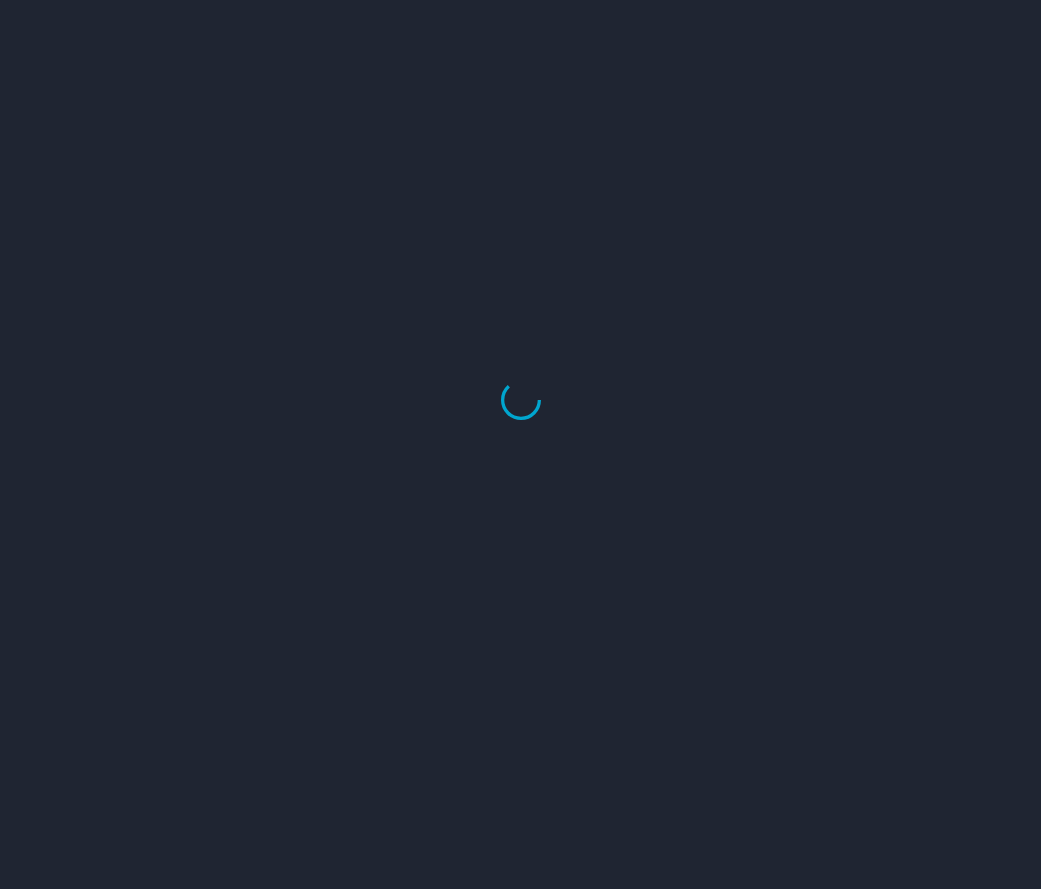 scroll, scrollTop: 0, scrollLeft: 0, axis: both 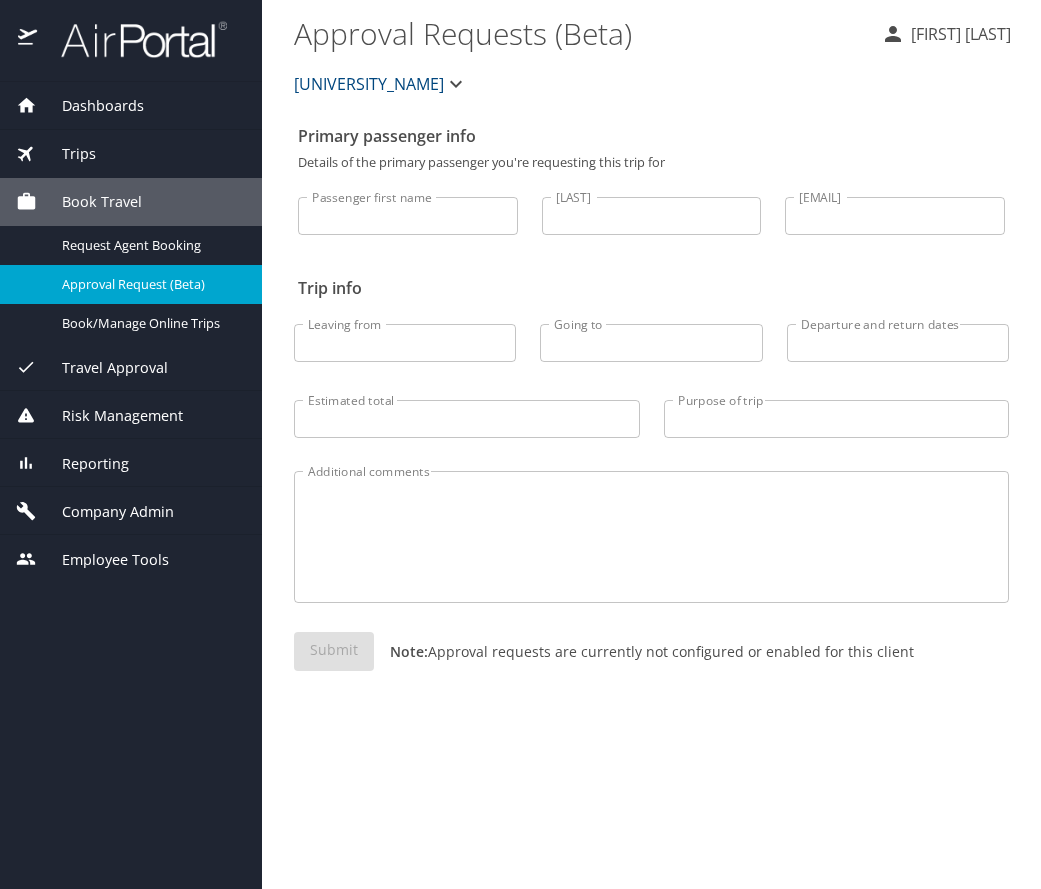 click on "Reporting" at bounding box center (131, 463) 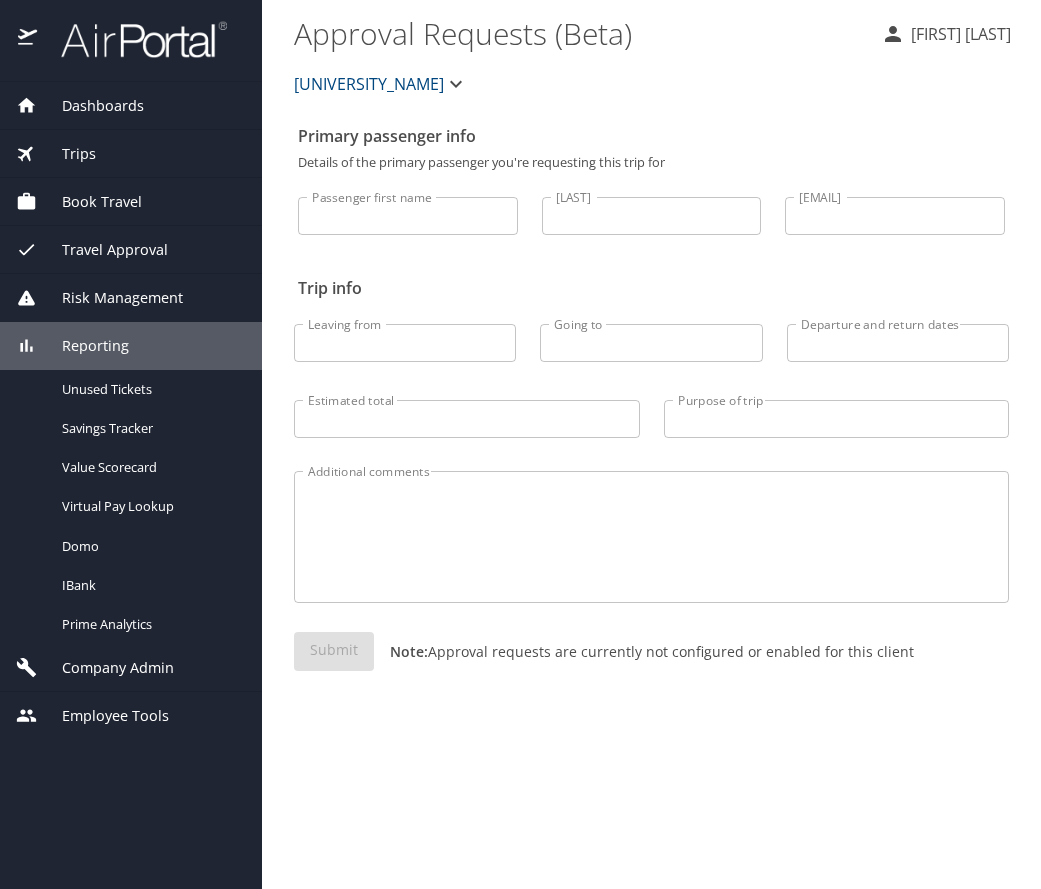 click on "Company Admin" at bounding box center [105, 668] 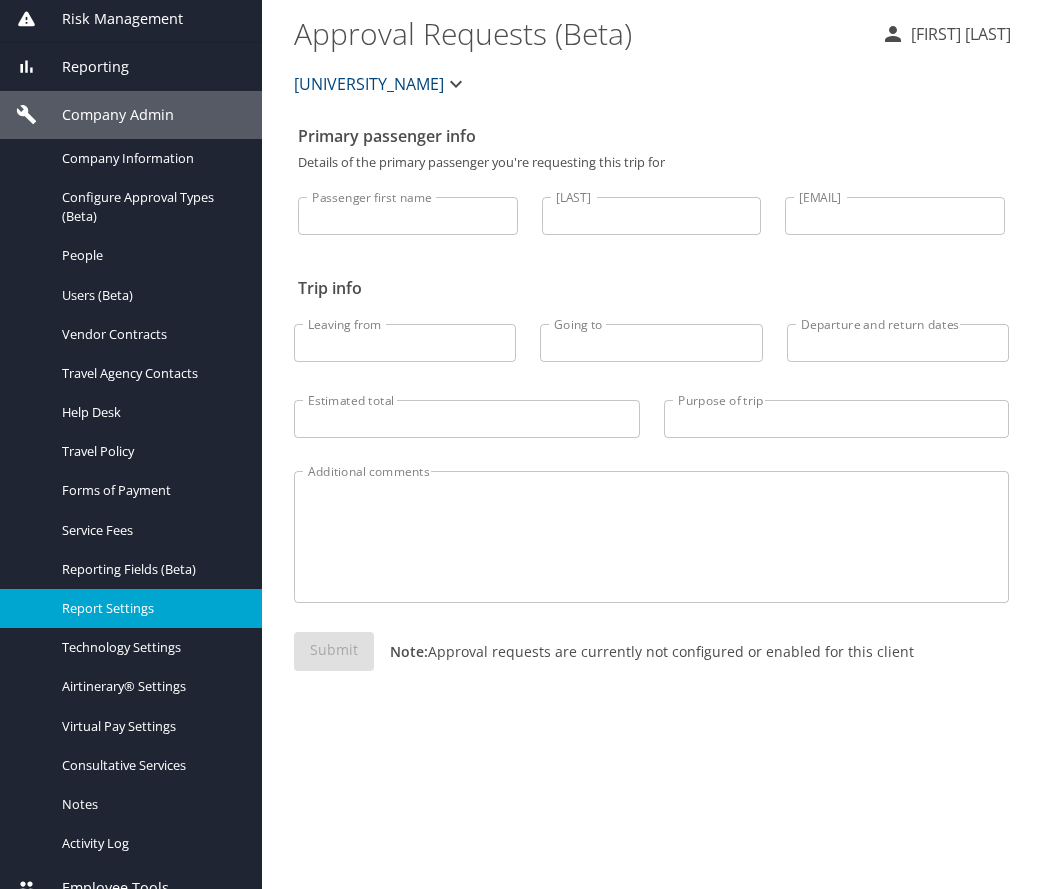 scroll, scrollTop: 299, scrollLeft: 0, axis: vertical 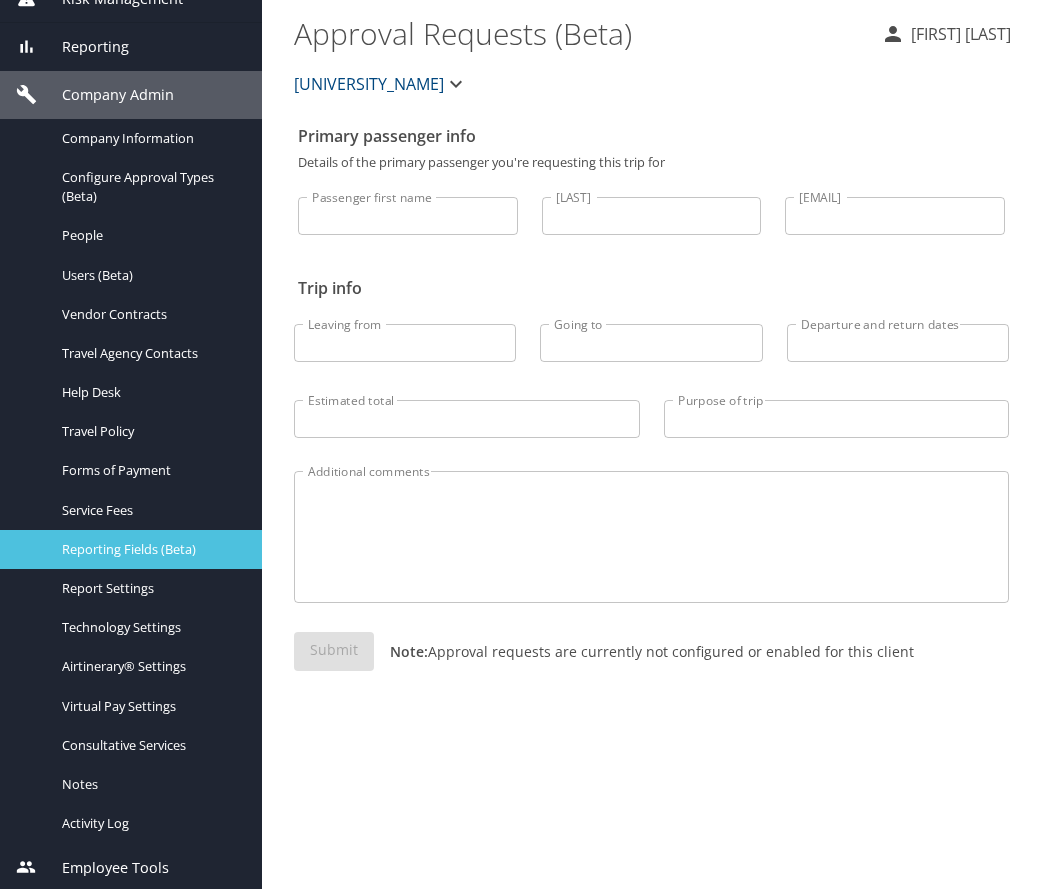 click on "Reporting Fields (Beta)" at bounding box center [150, 549] 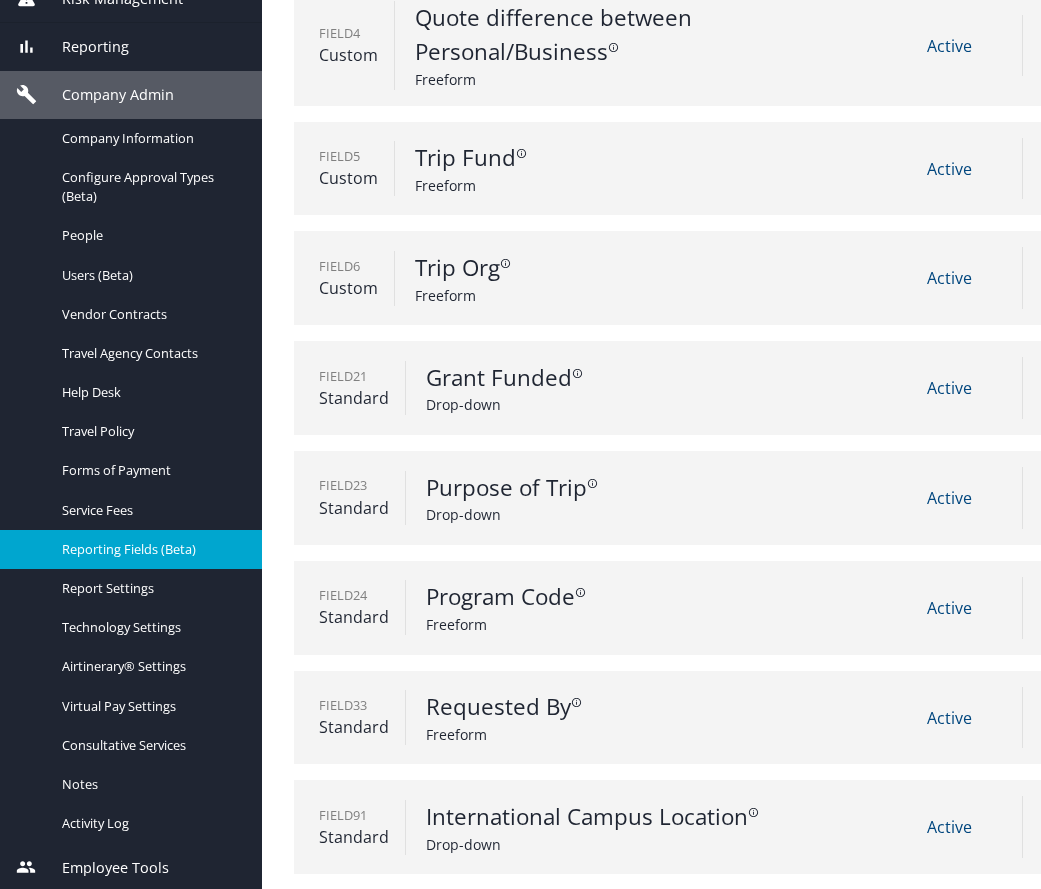 scroll, scrollTop: 1261, scrollLeft: 0, axis: vertical 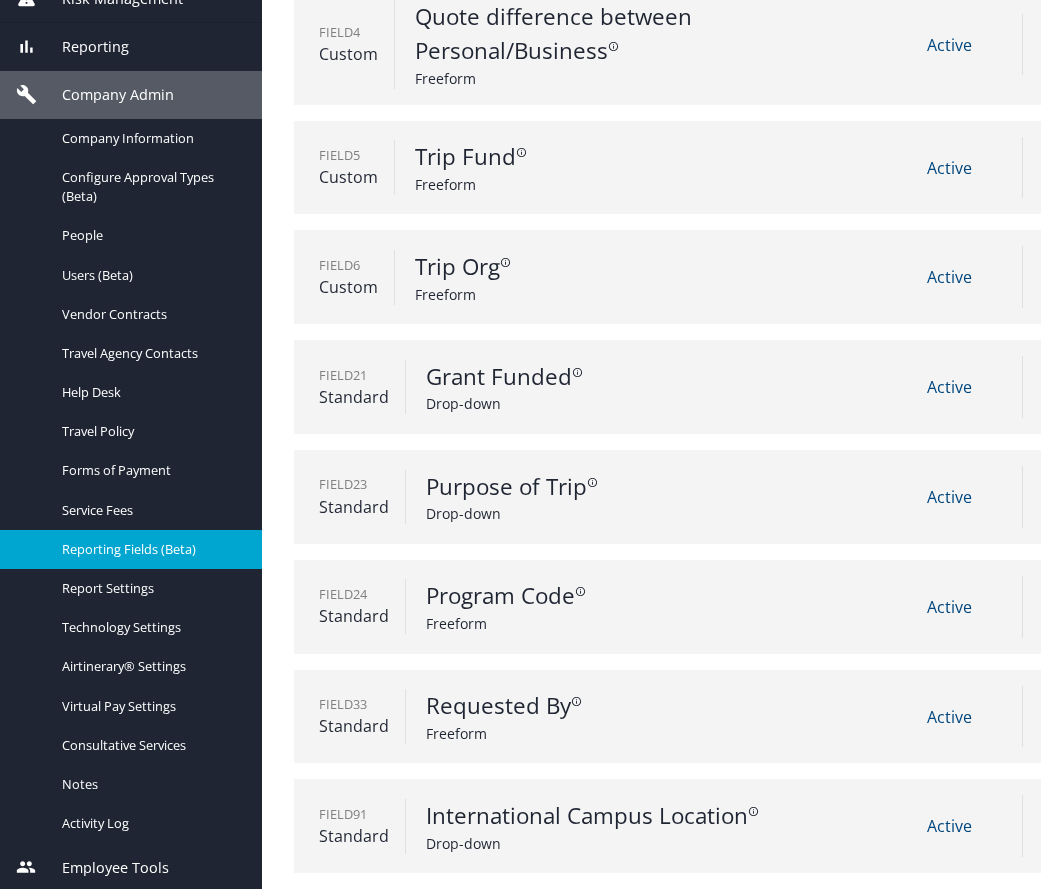 click on "Active" at bounding box center (949, 387) 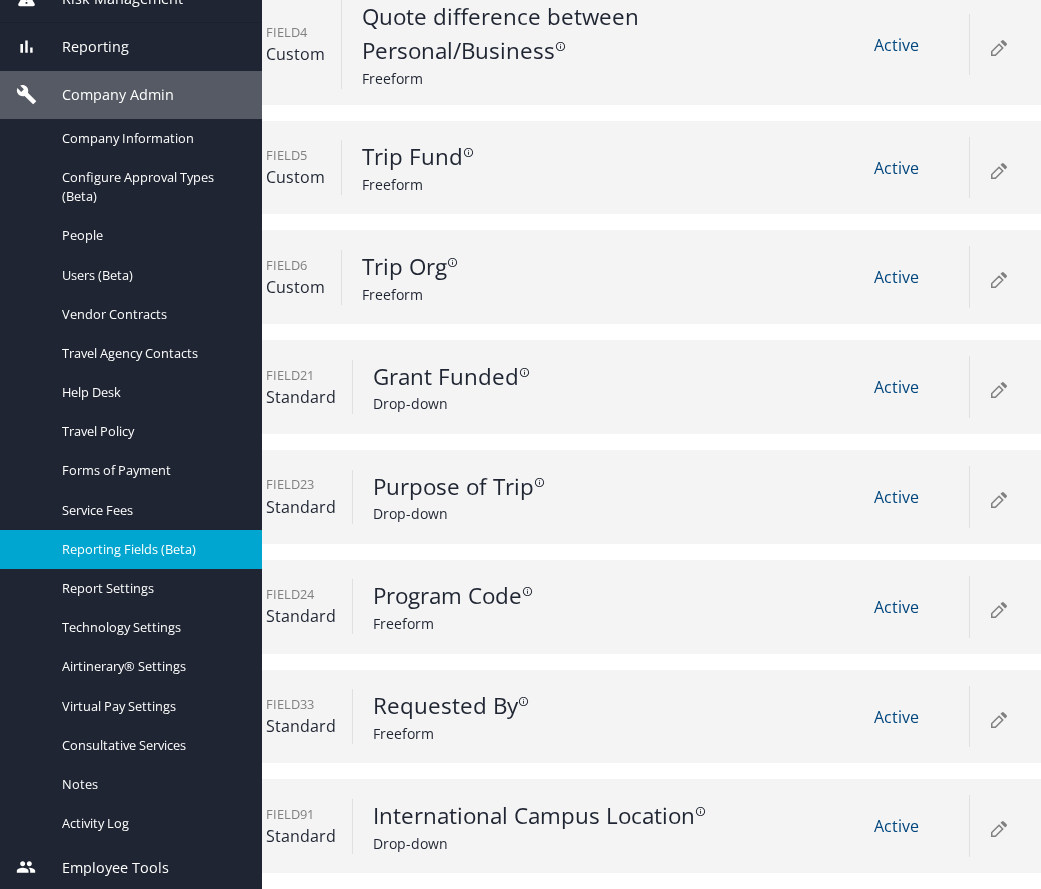 click at bounding box center (997, 392) 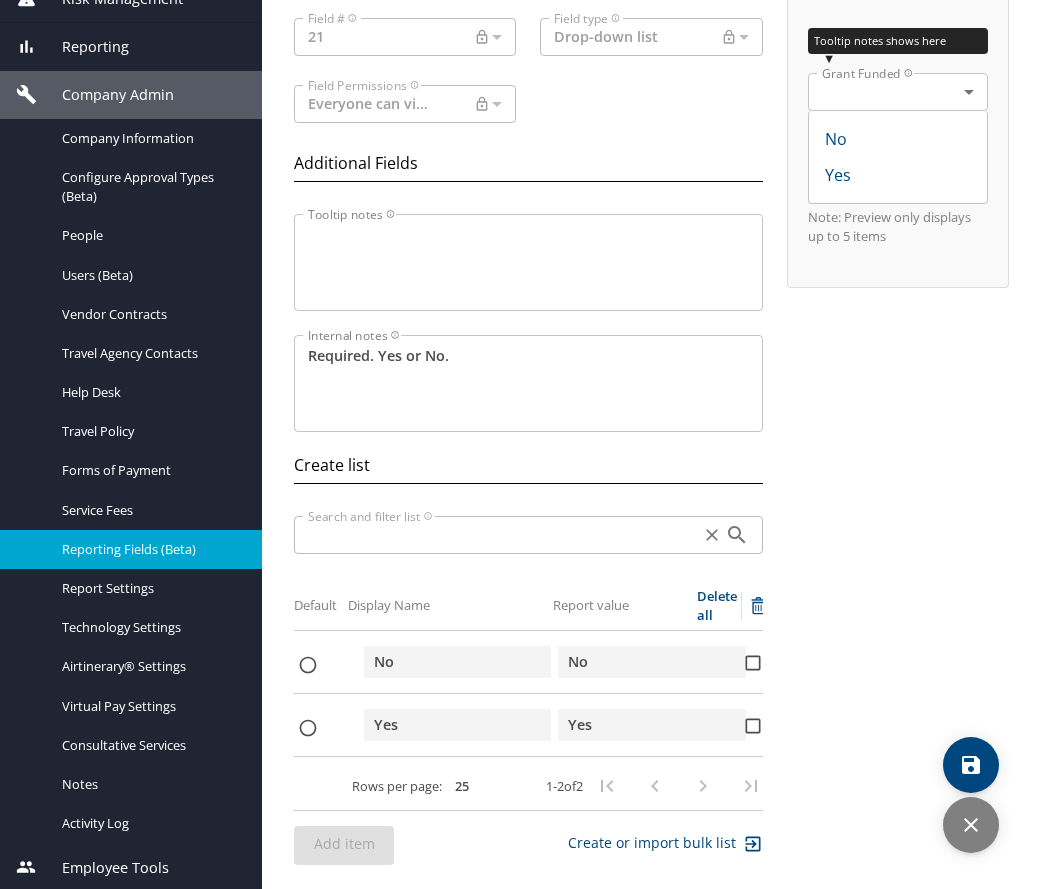 scroll, scrollTop: 208, scrollLeft: 0, axis: vertical 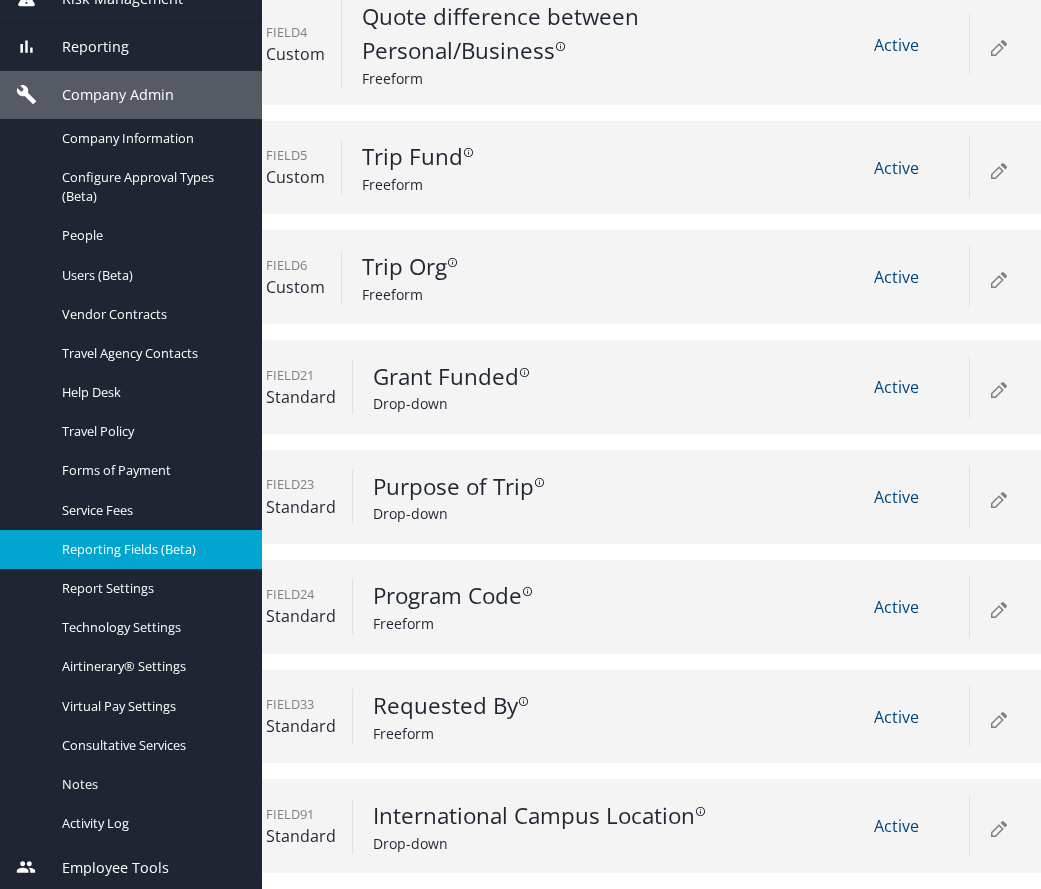 click at bounding box center (998, 169) 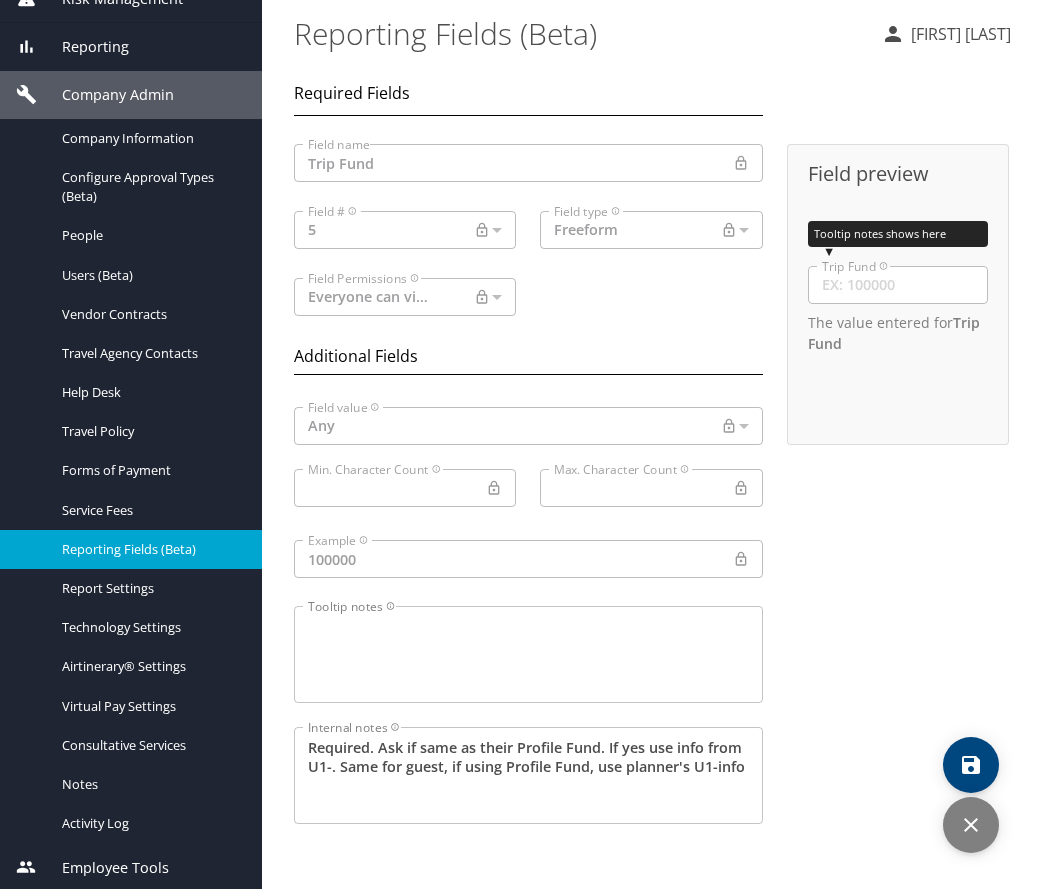 click on "Reporting Fields (Beta)" at bounding box center [150, 549] 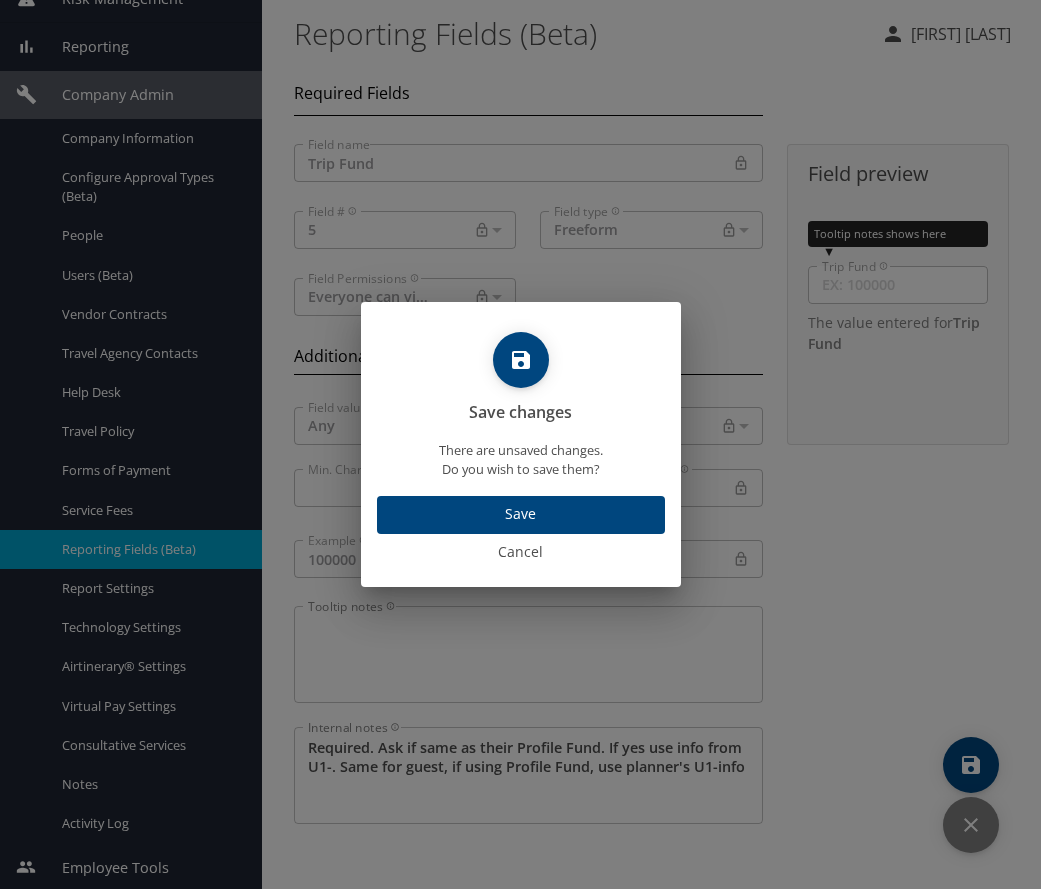 click on "Cancel" at bounding box center (521, 552) 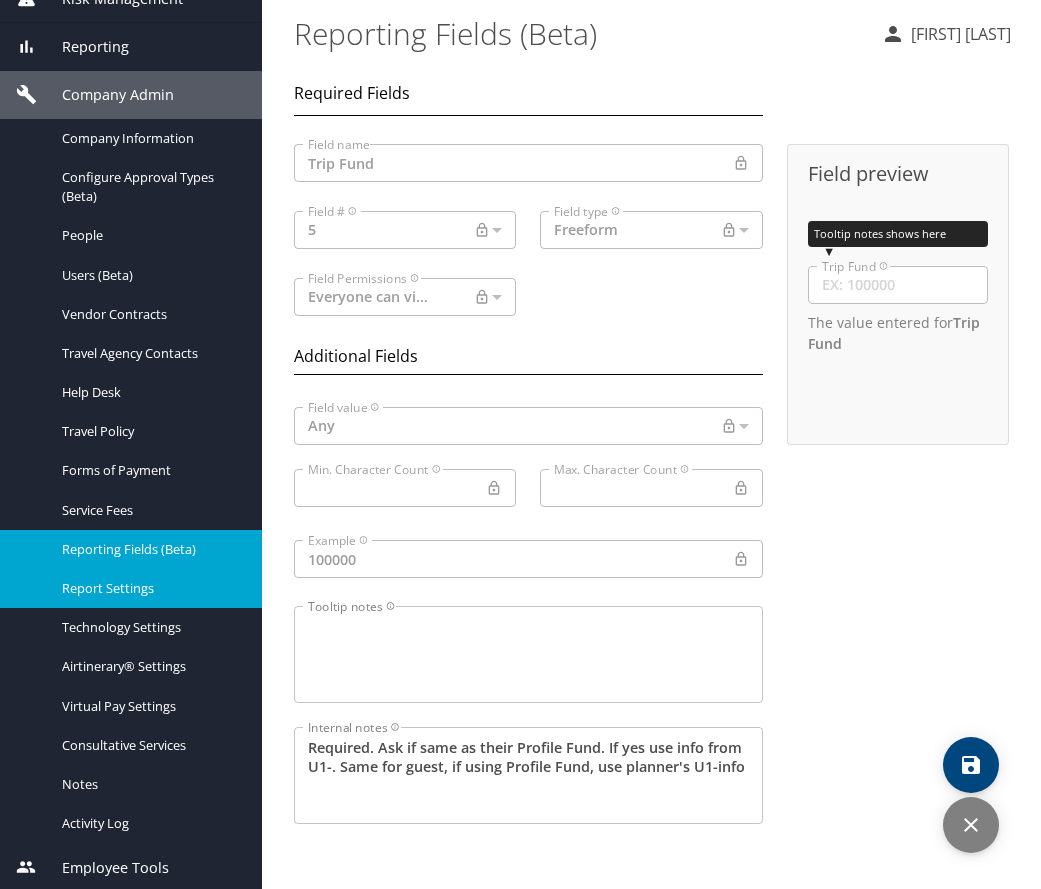click on "Report Settings" at bounding box center (150, 588) 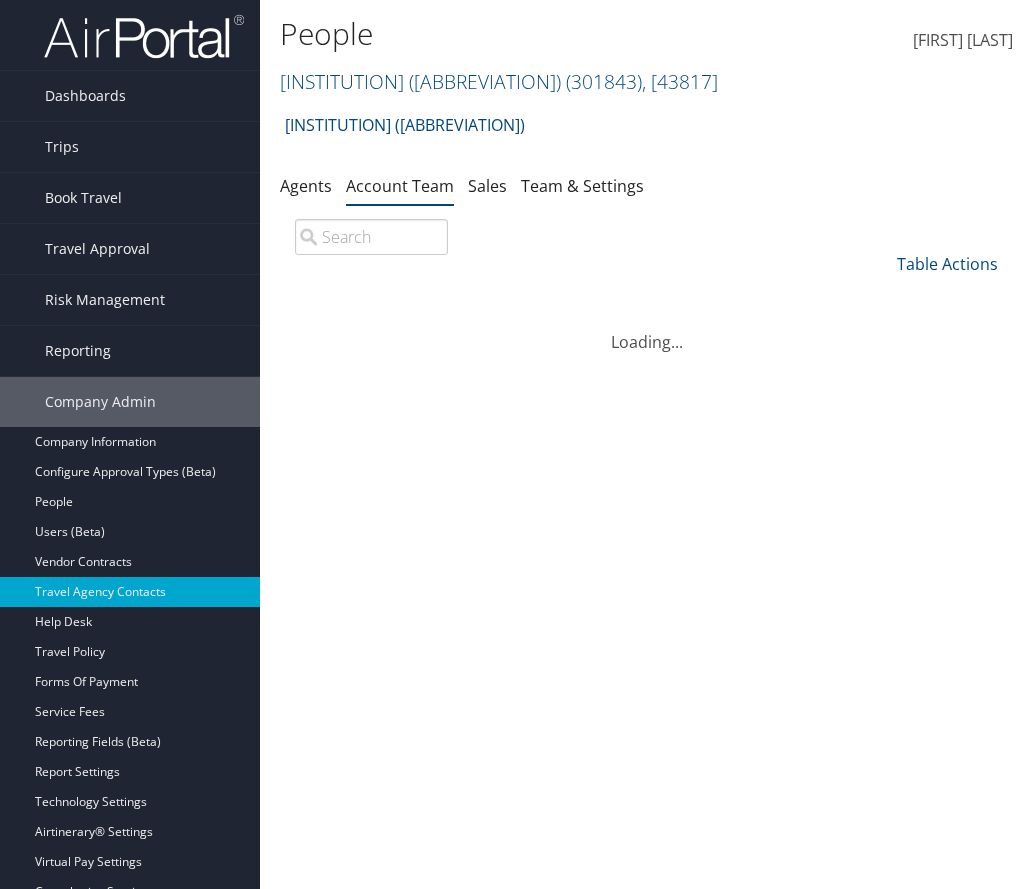 scroll, scrollTop: 0, scrollLeft: 0, axis: both 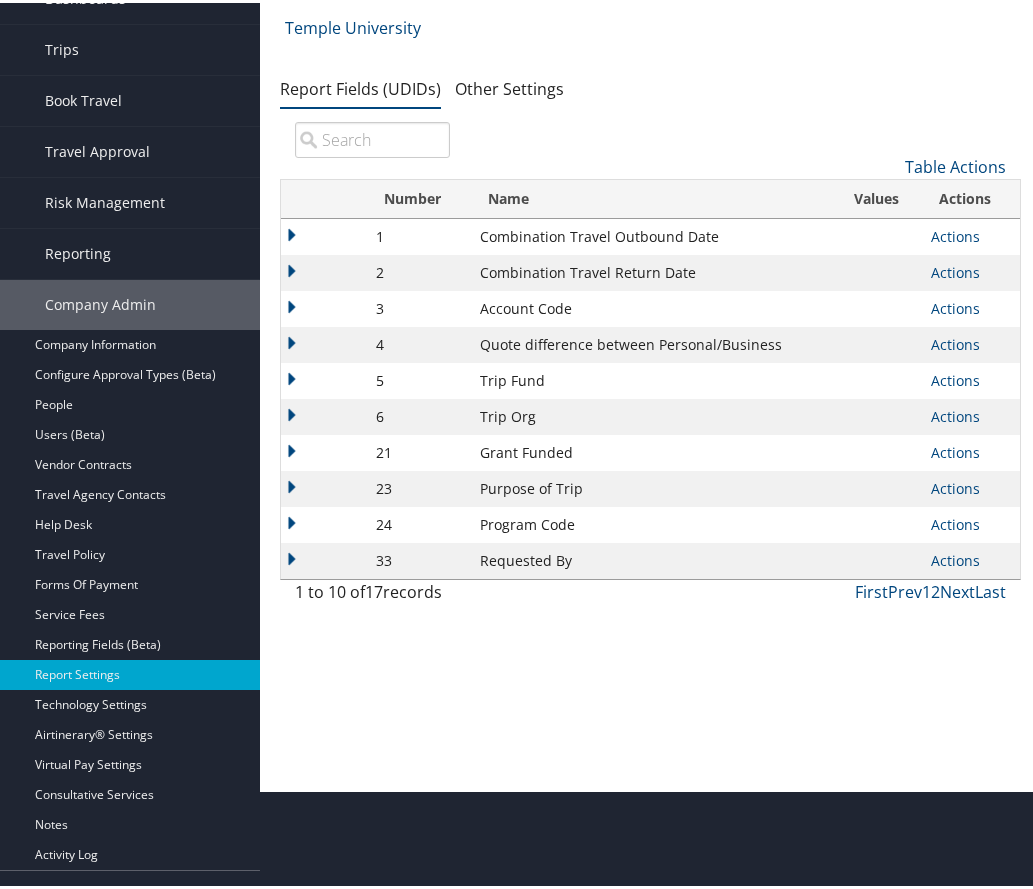 click at bounding box center (303, 414) 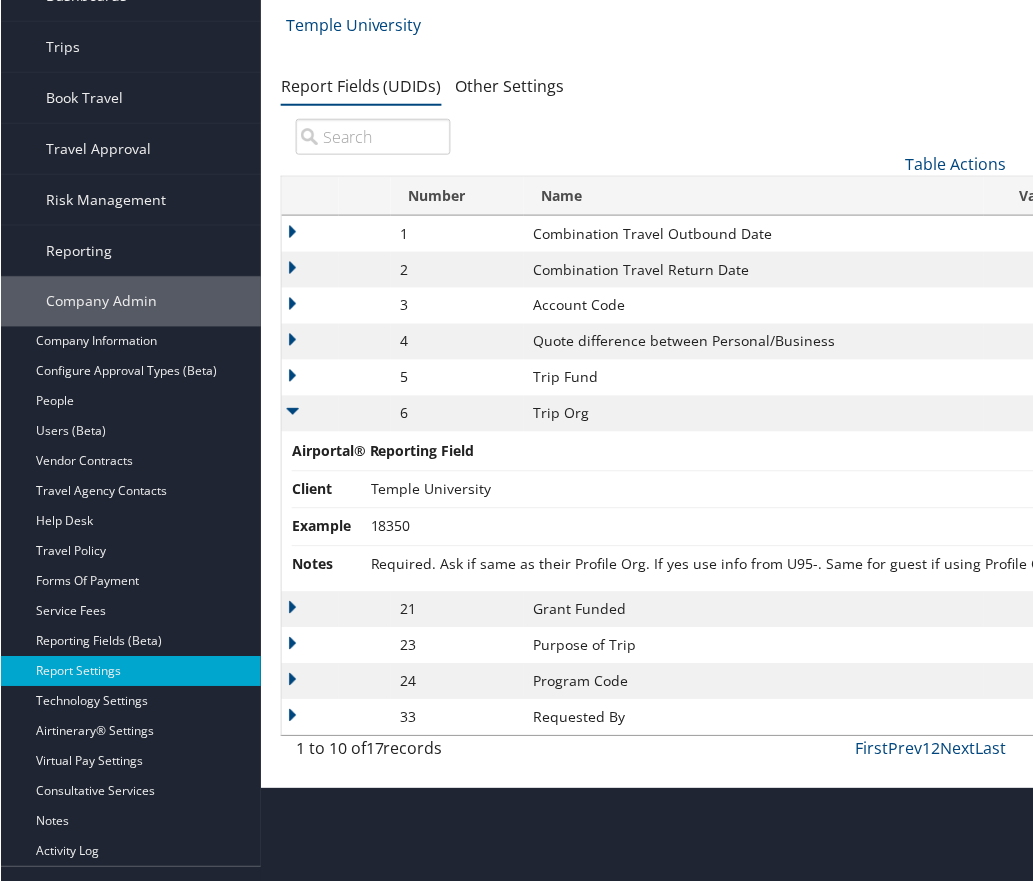 click at bounding box center [309, 414] 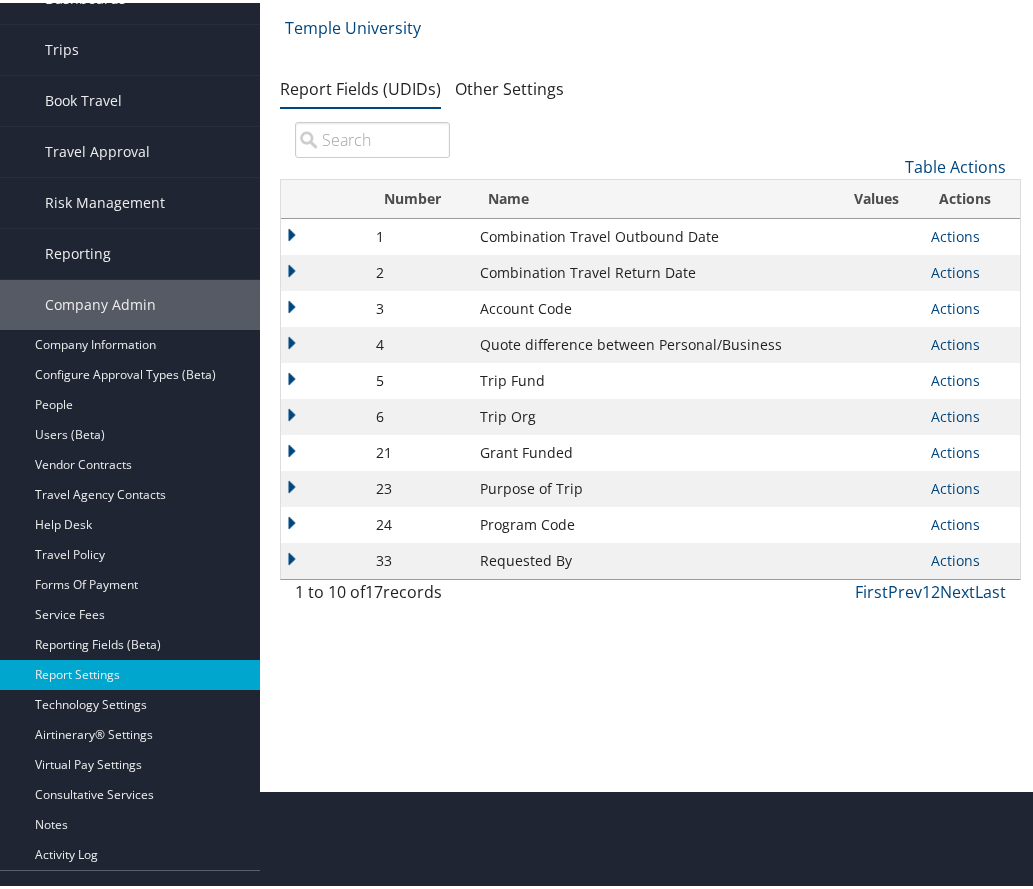 click at bounding box center (303, 378) 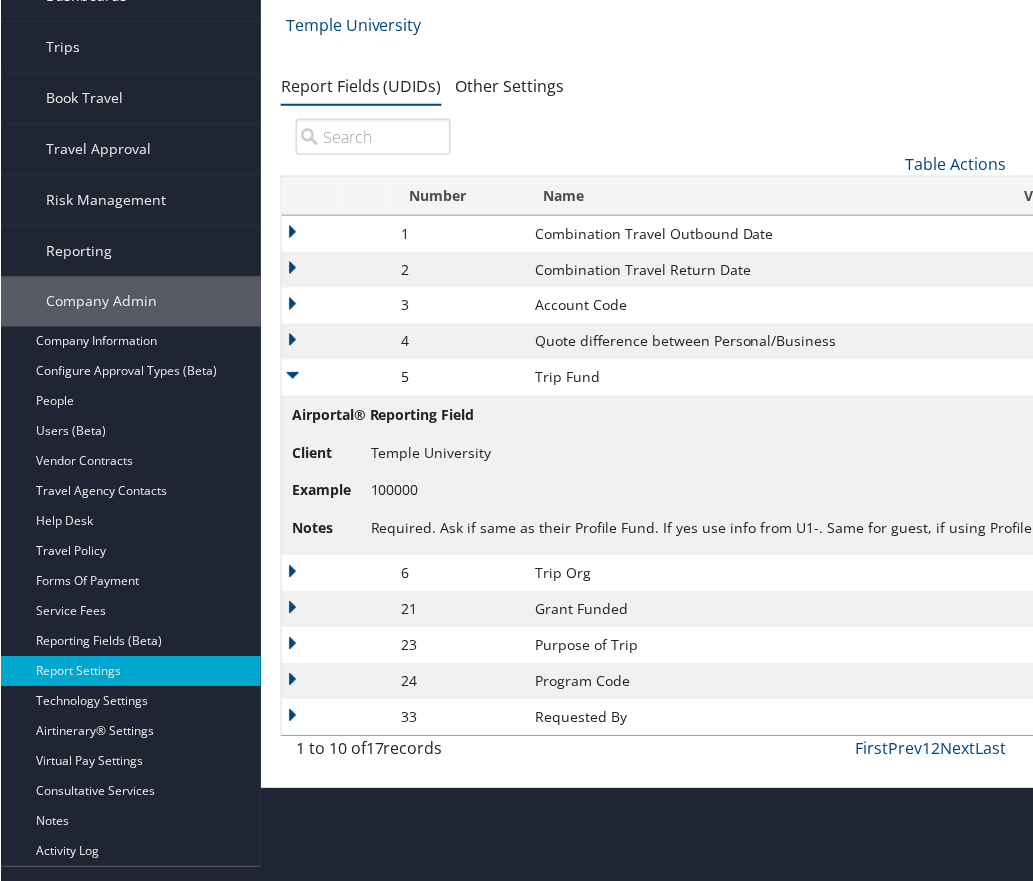 click at bounding box center [310, 682] 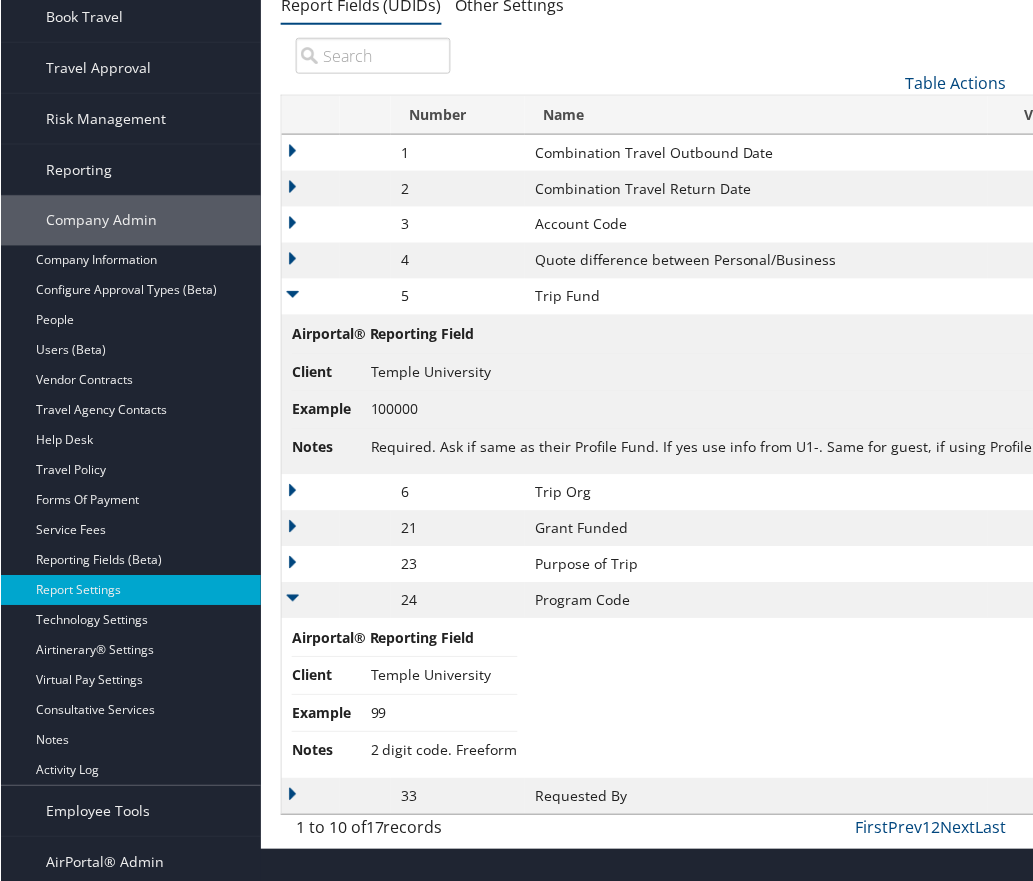 scroll, scrollTop: 274, scrollLeft: 0, axis: vertical 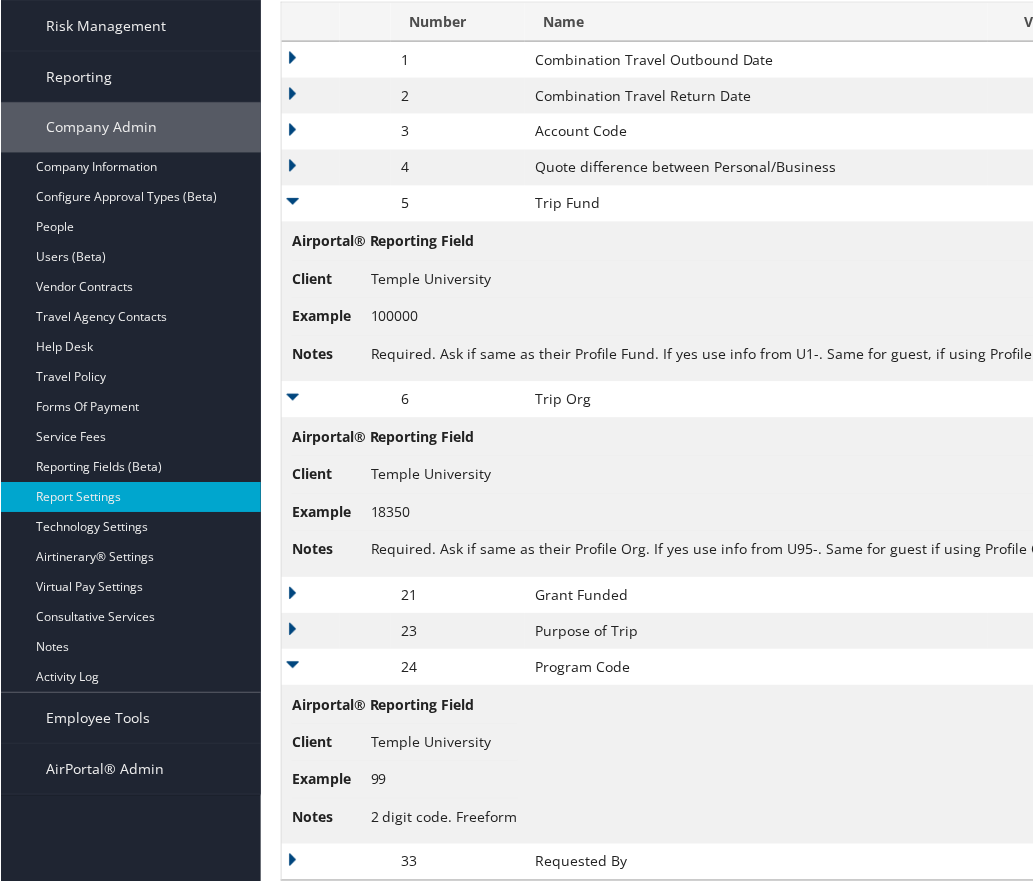 click at bounding box center [310, 632] 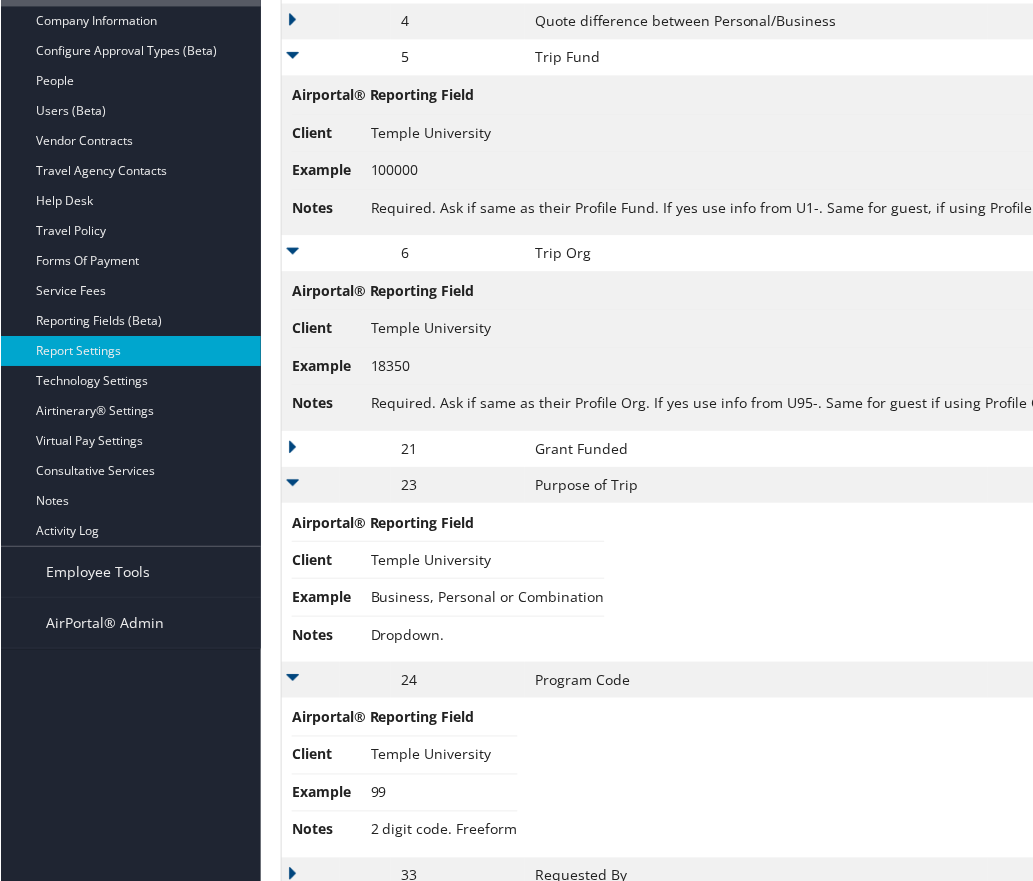 scroll, scrollTop: 593, scrollLeft: 0, axis: vertical 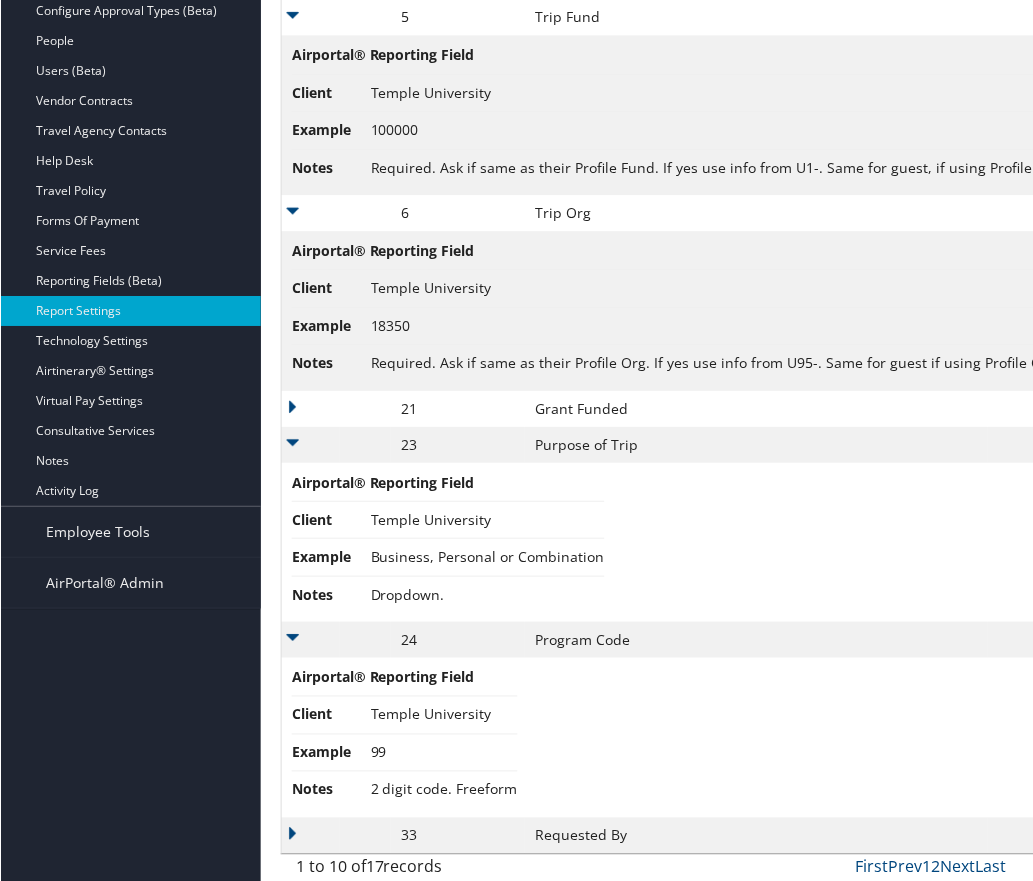 click at bounding box center (310, 836) 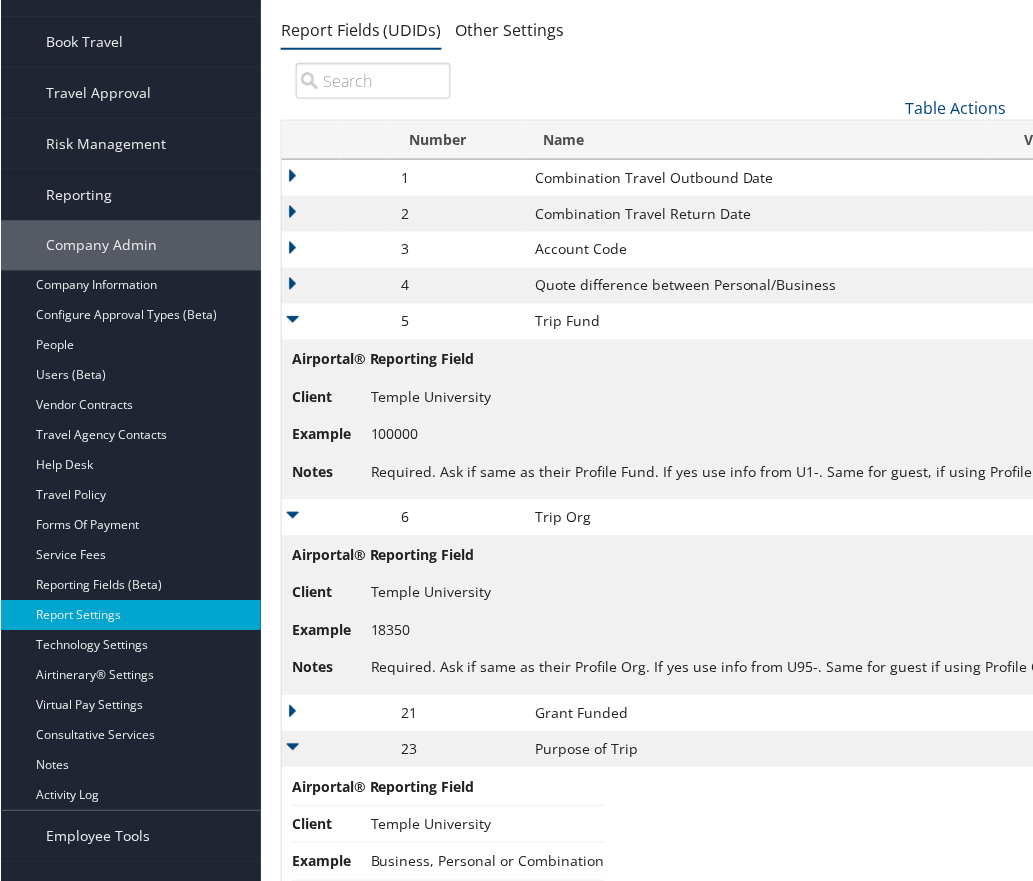 scroll, scrollTop: 152, scrollLeft: 0, axis: vertical 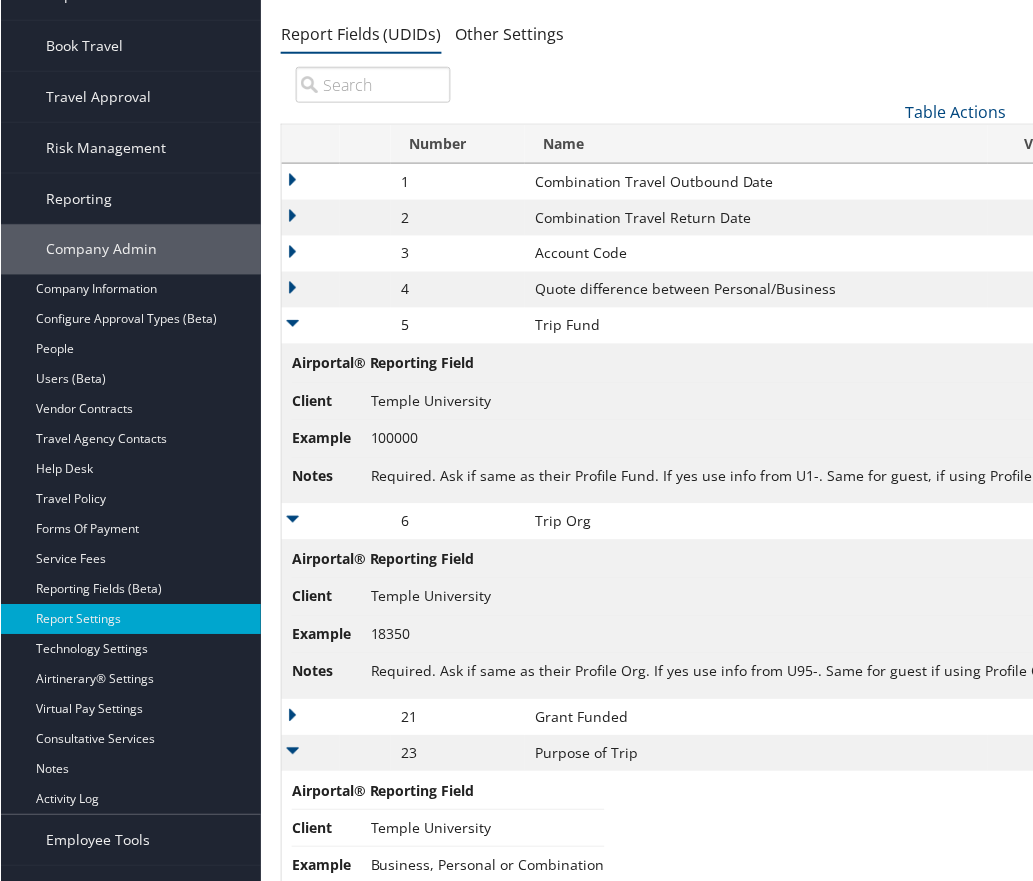 click at bounding box center [310, 254] 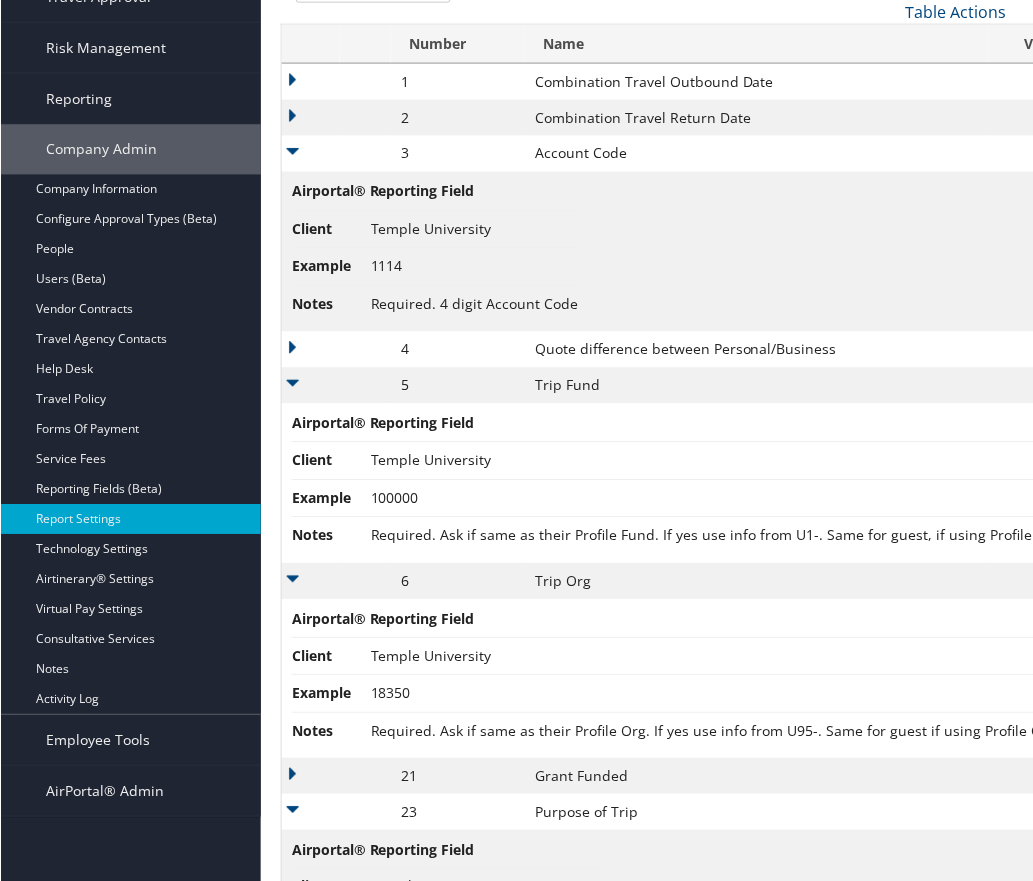 scroll, scrollTop: 352, scrollLeft: 0, axis: vertical 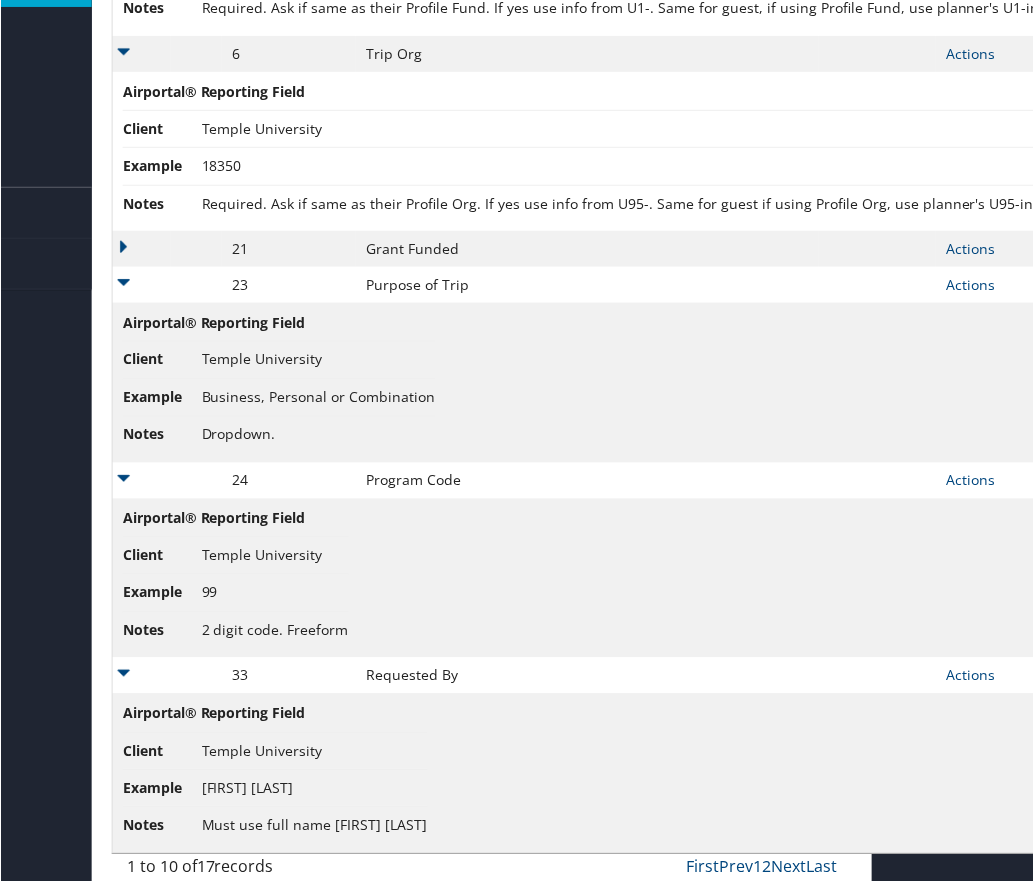 click at bounding box center [141, 249] 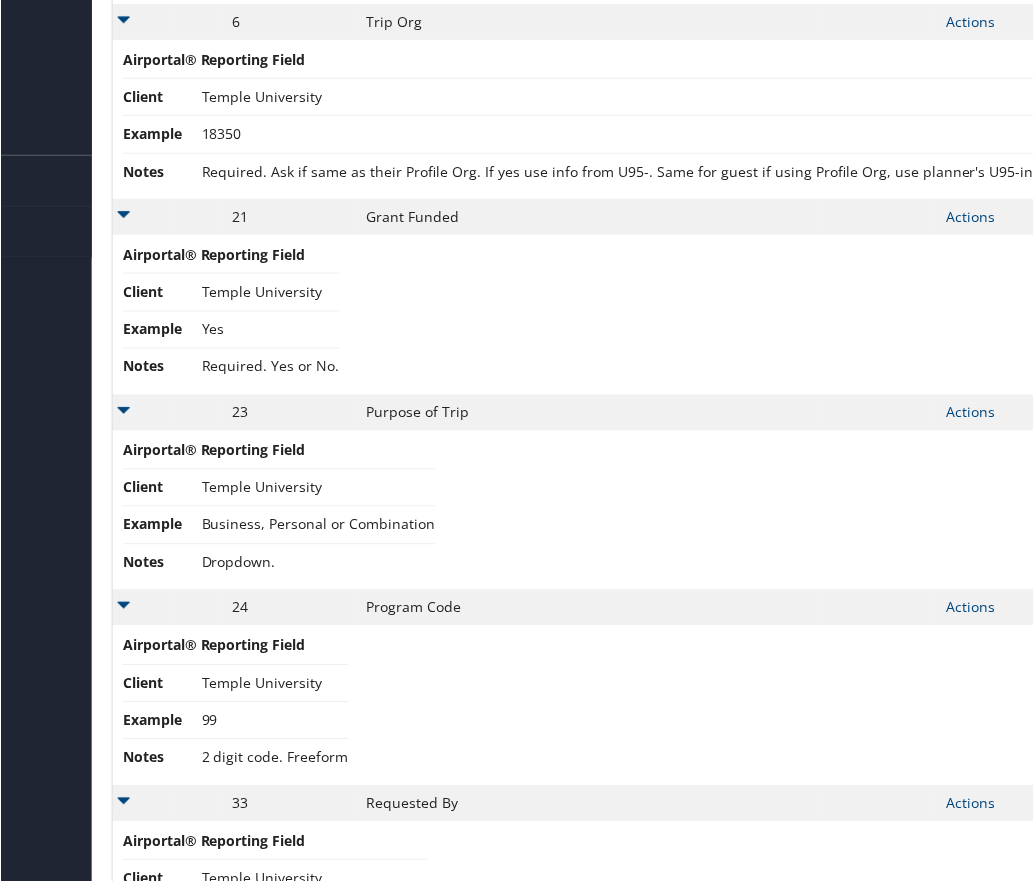 click at bounding box center (141, 217) 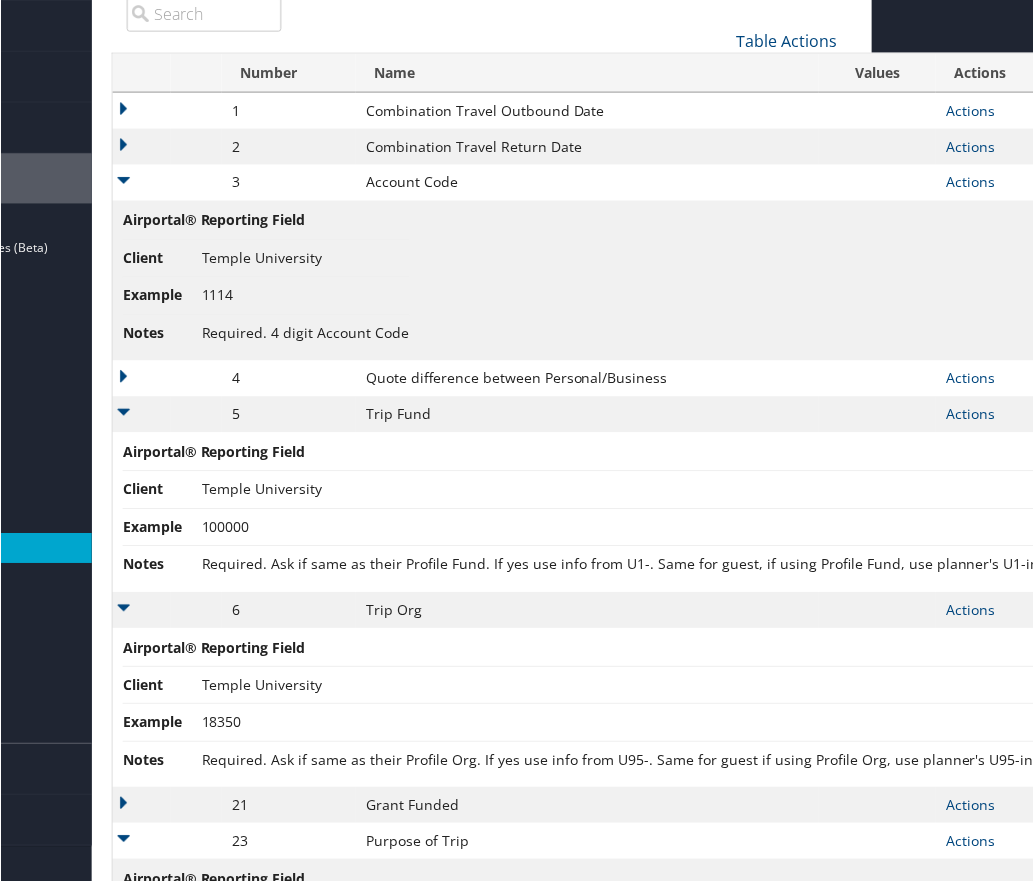 scroll, scrollTop: 212, scrollLeft: 169, axis: both 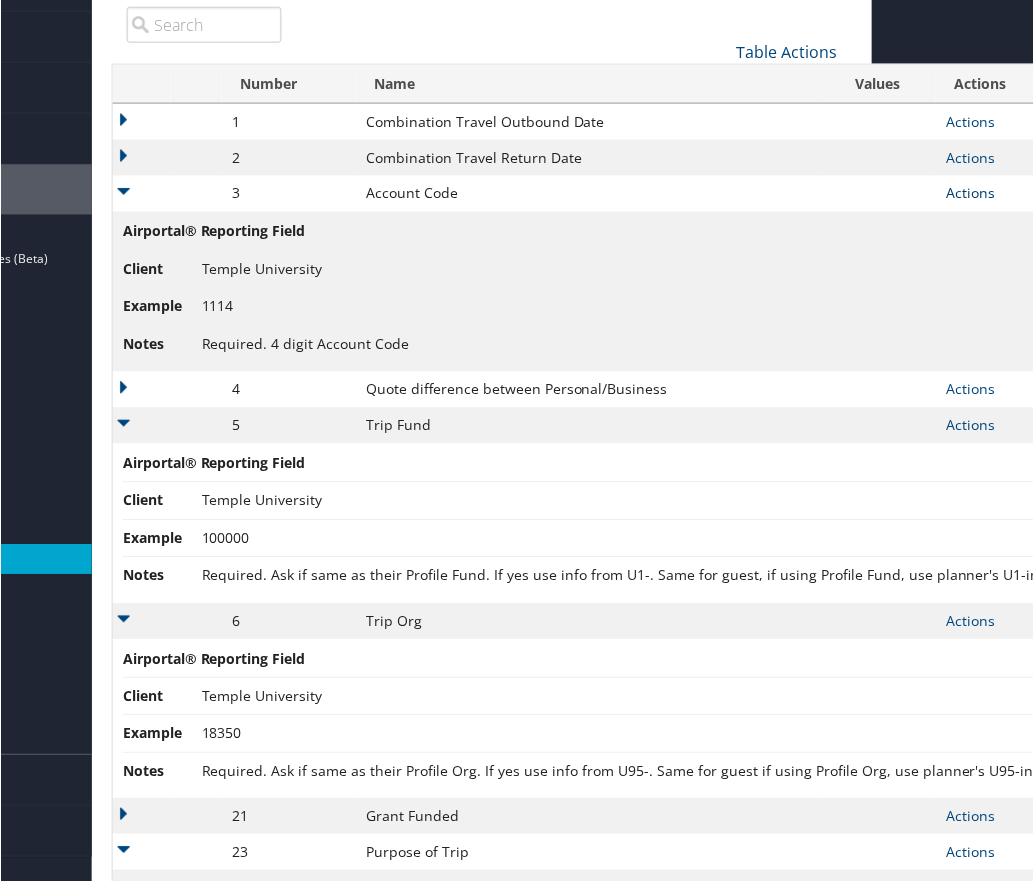 click on "Actions" at bounding box center (970, 193) 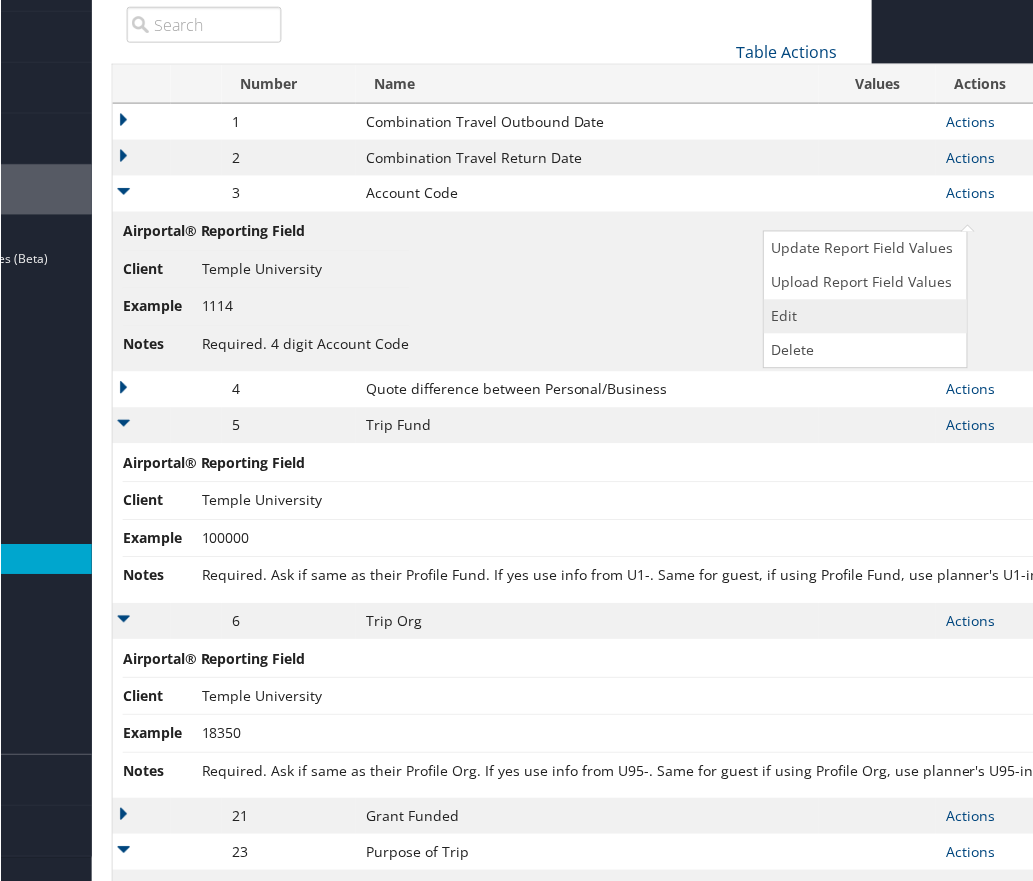 click on "Edit" at bounding box center (863, 317) 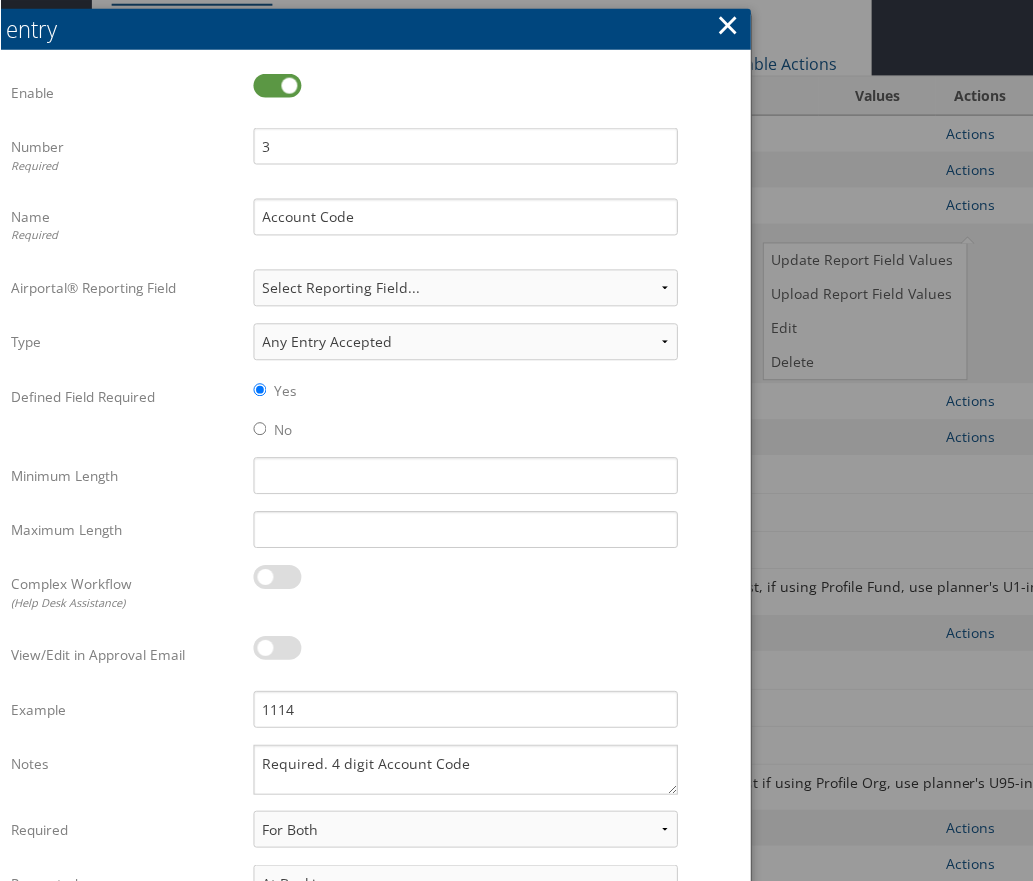 scroll, scrollTop: 0, scrollLeft: 169, axis: horizontal 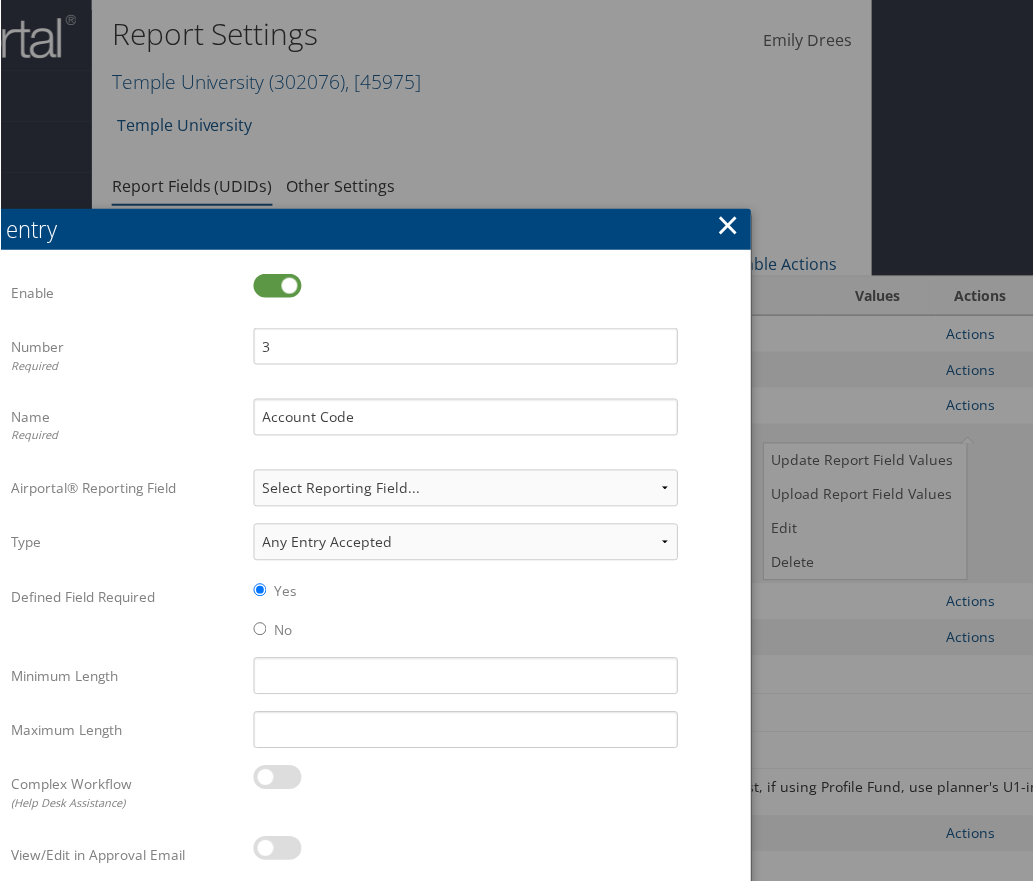 click on "[SYMBOL]" at bounding box center [727, 225] 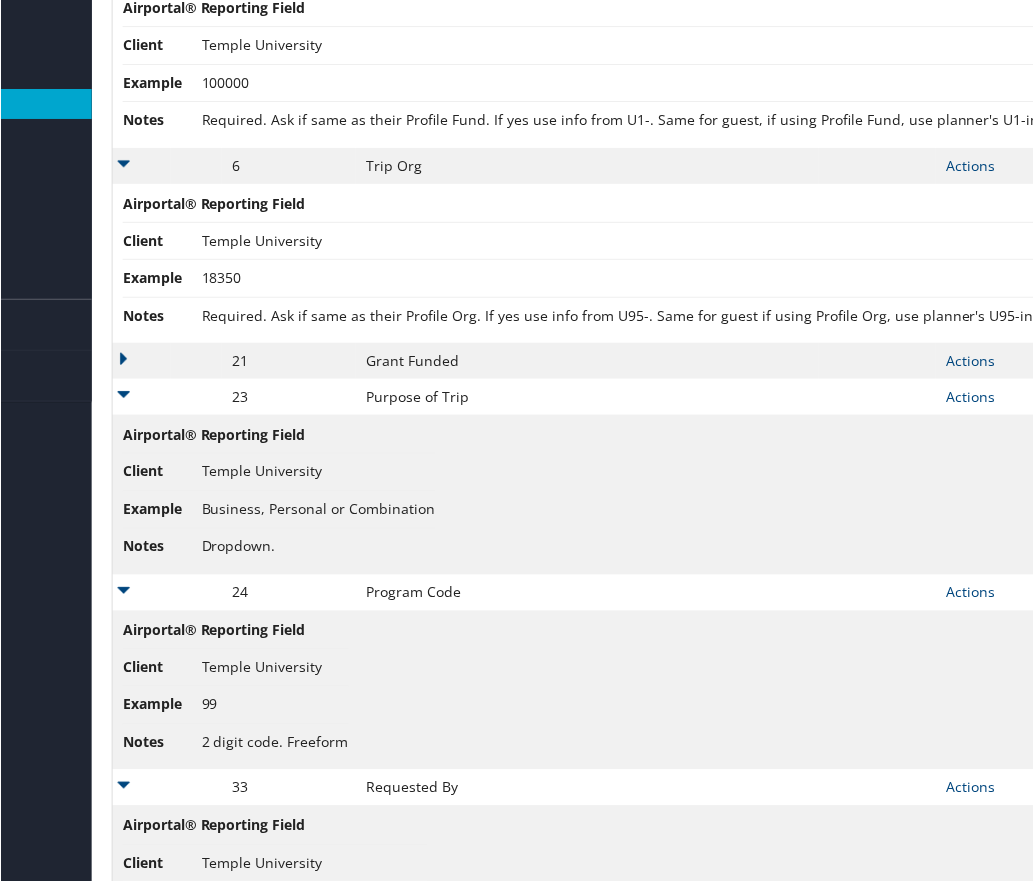 scroll, scrollTop: 700, scrollLeft: 169, axis: both 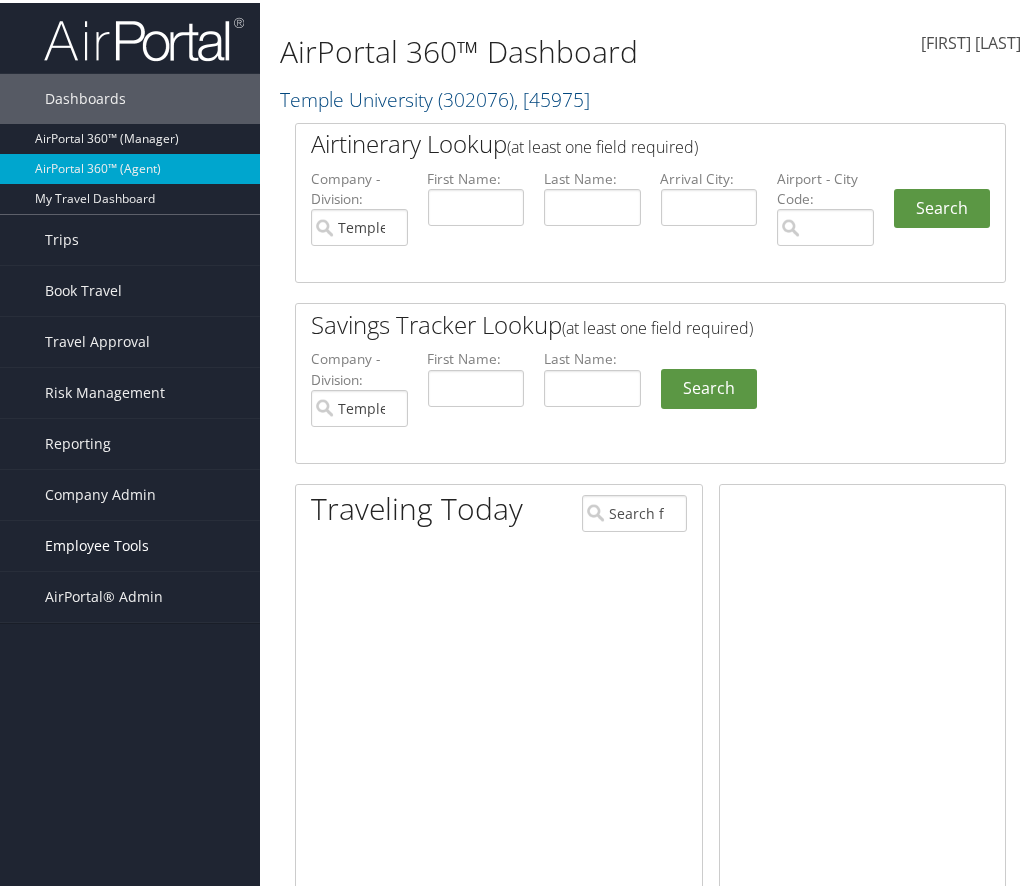 click on "Employee Tools" at bounding box center [97, 543] 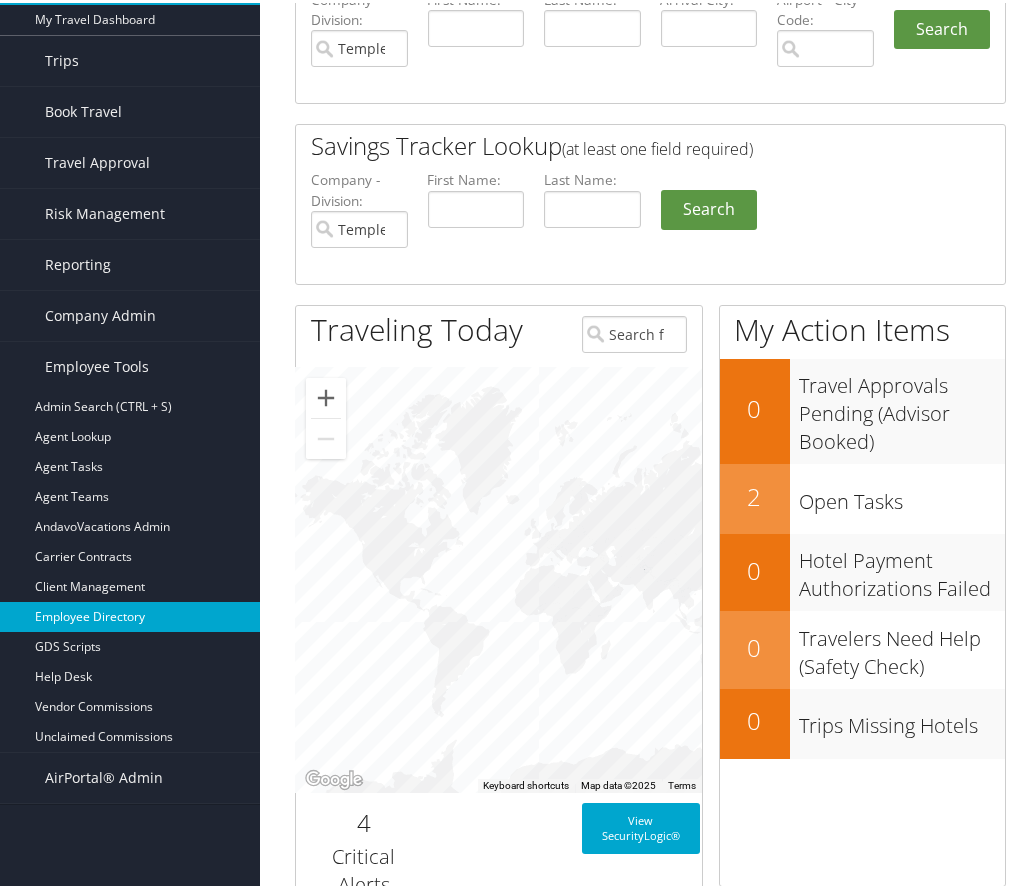 scroll, scrollTop: 200, scrollLeft: 0, axis: vertical 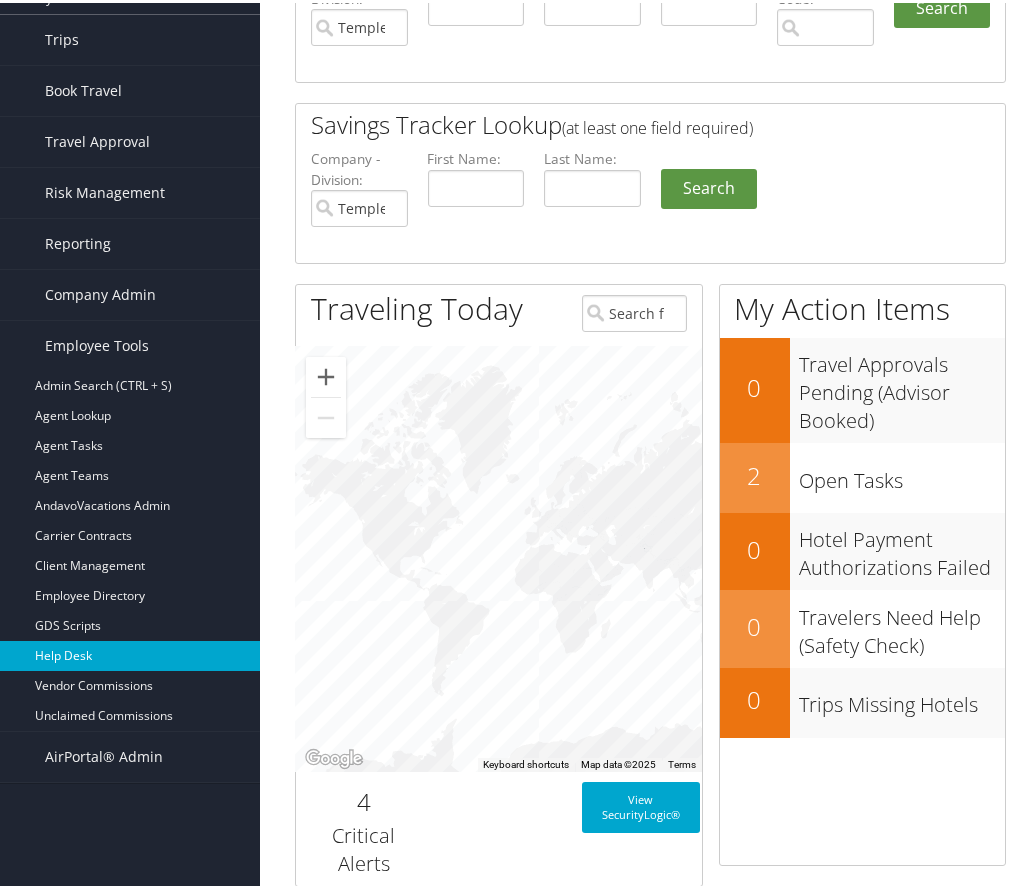 click on "Help Desk" at bounding box center (0, 0) 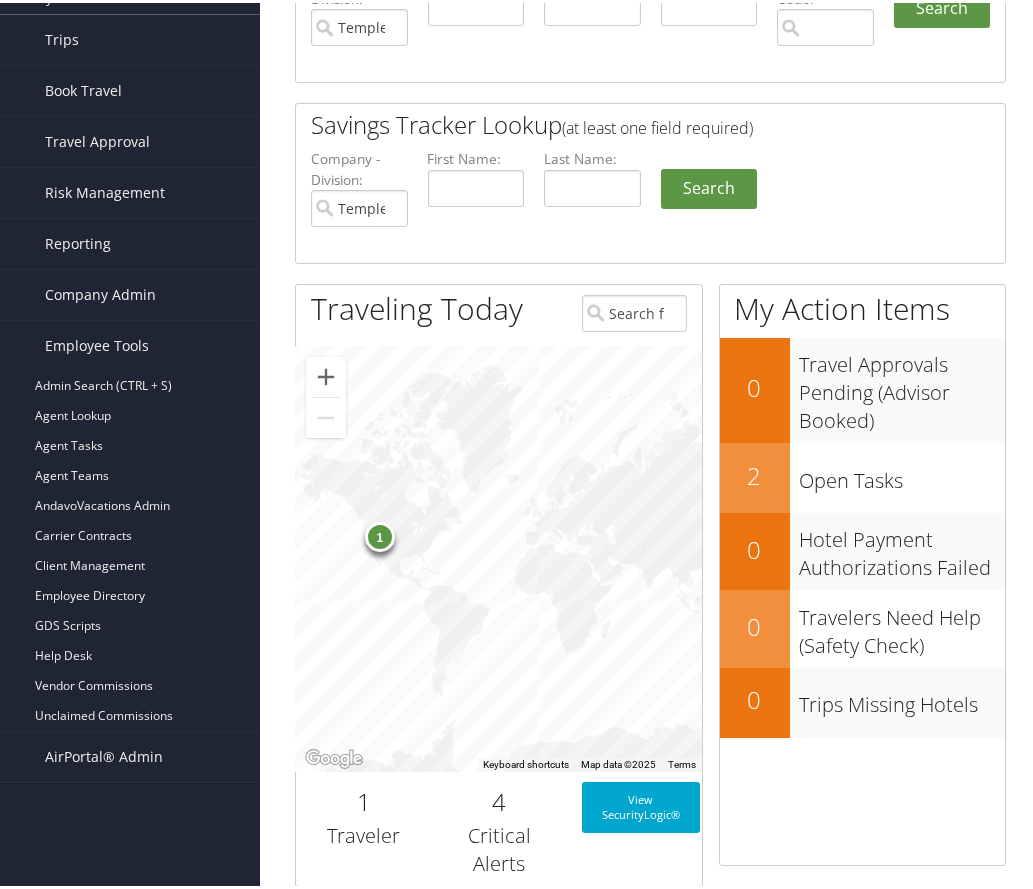 scroll, scrollTop: 0, scrollLeft: 0, axis: both 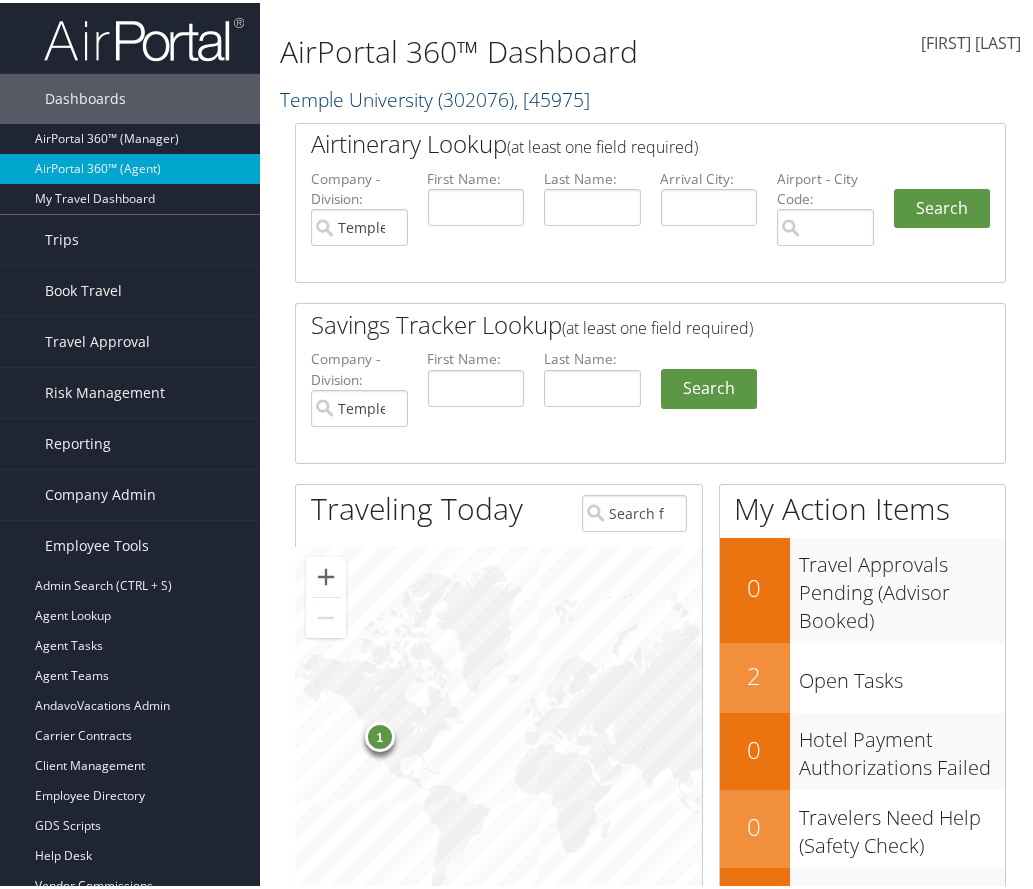 click on "Temple University   ( 302076 )  , [ 45975 ]" at bounding box center [435, 96] 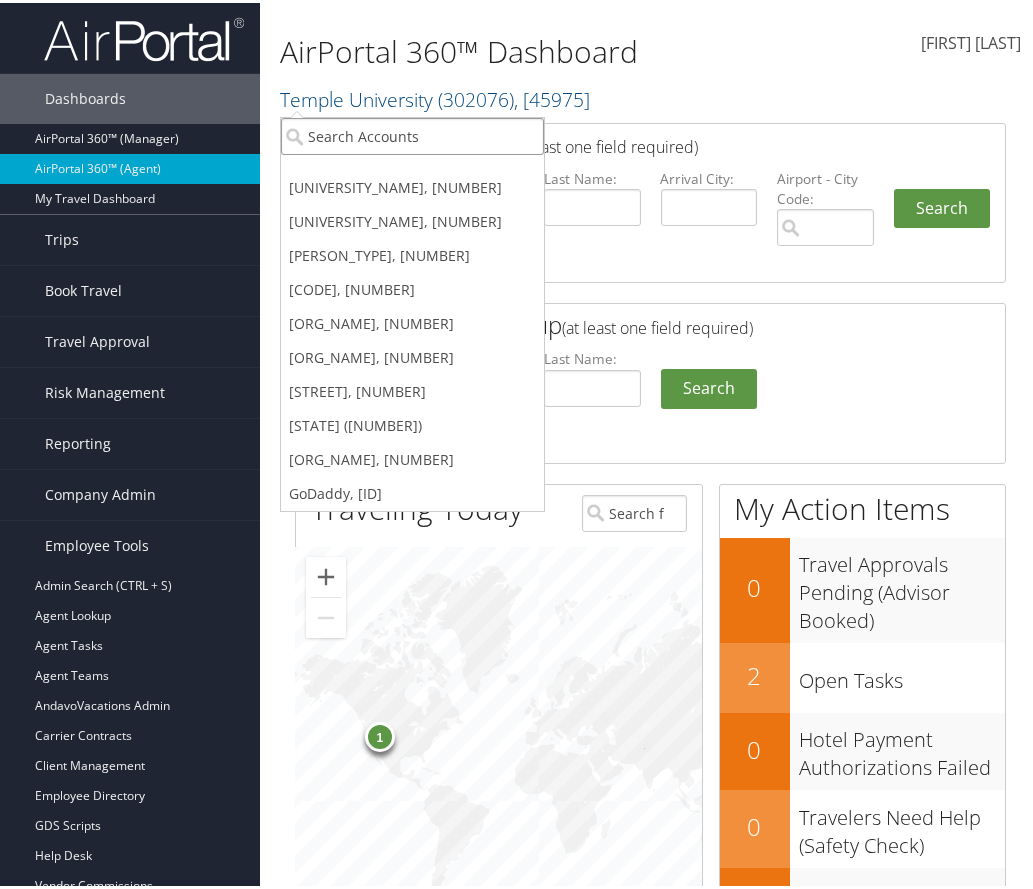 click at bounding box center [412, 133] 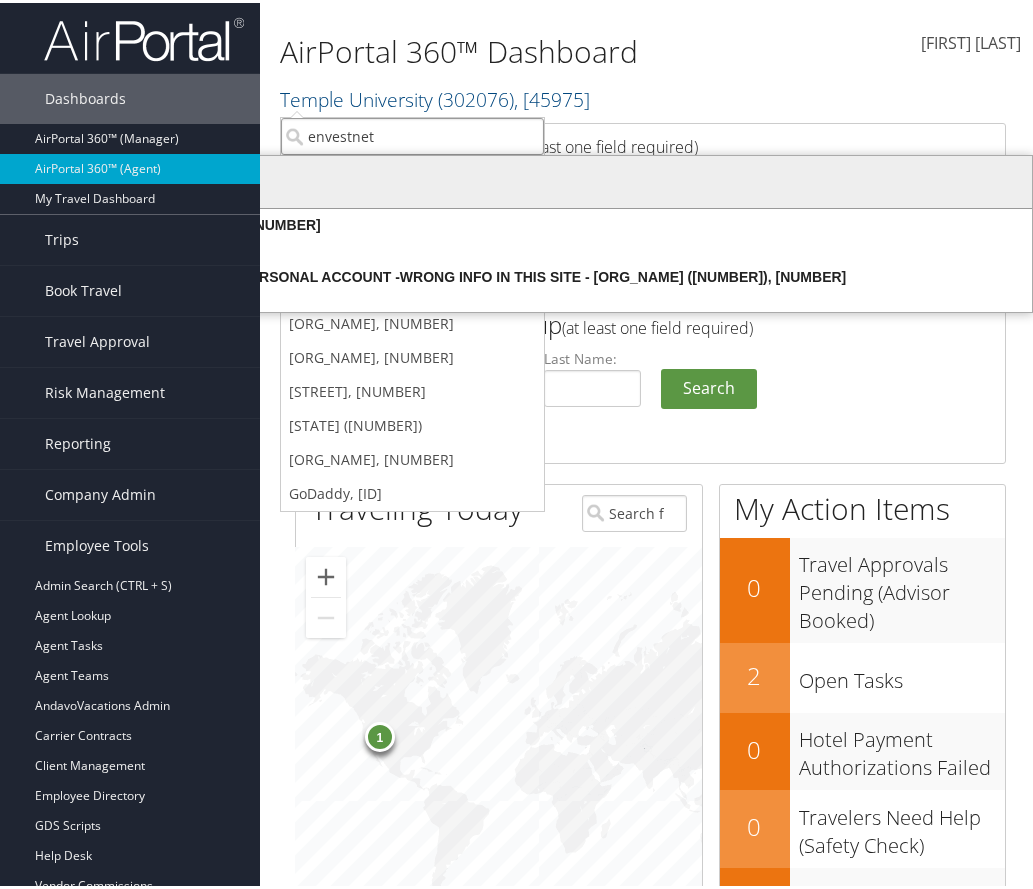 click on "Envestnet (301311), [37281]" at bounding box center [548, 170] 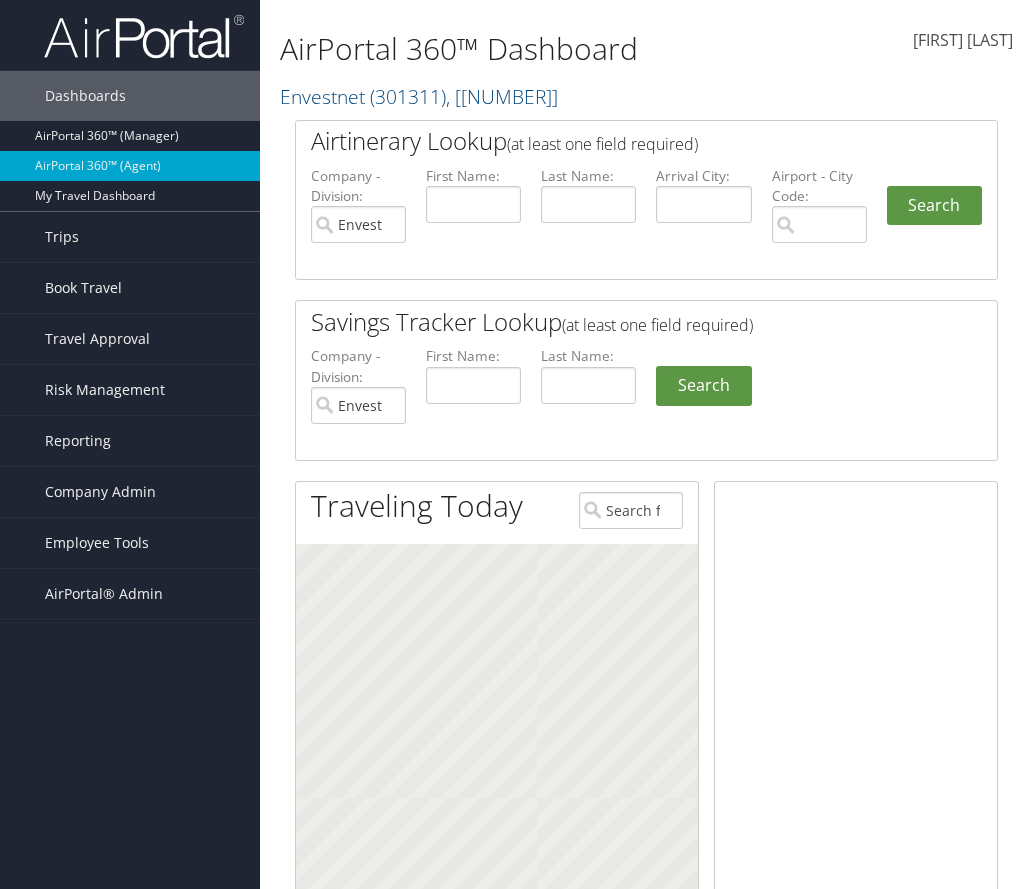 scroll, scrollTop: 0, scrollLeft: 0, axis: both 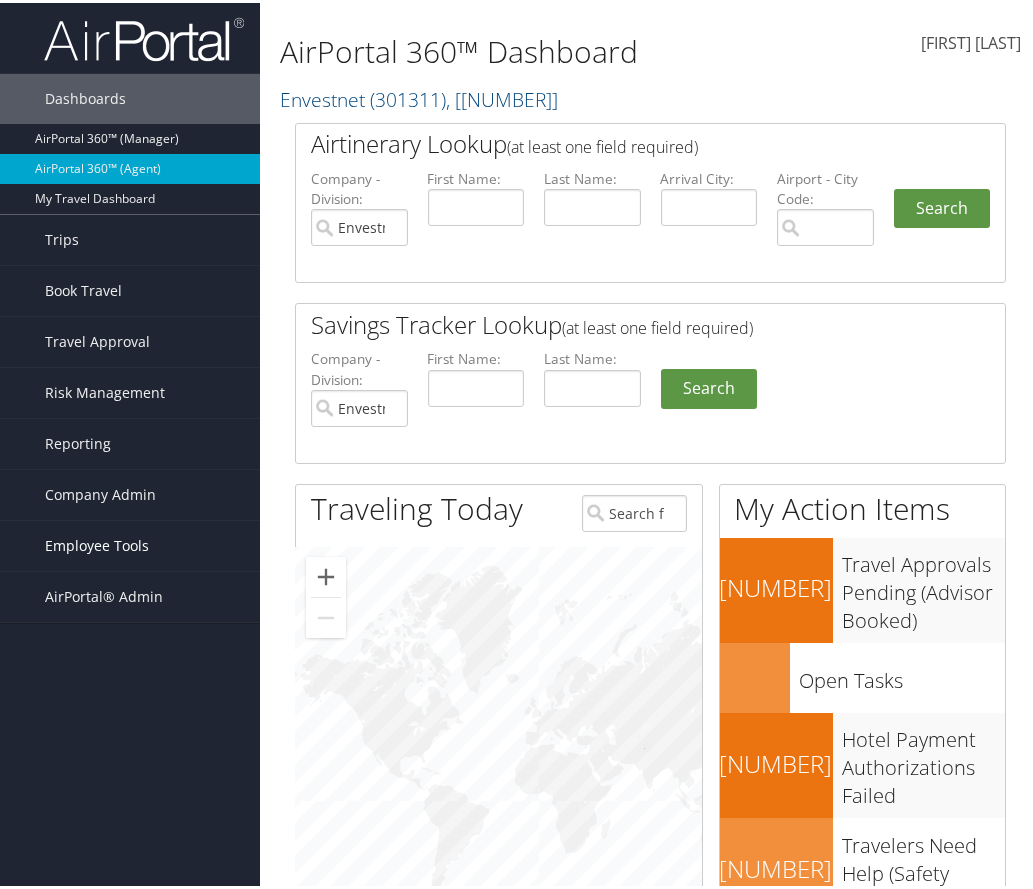click on "Employee Tools" at bounding box center [97, 543] 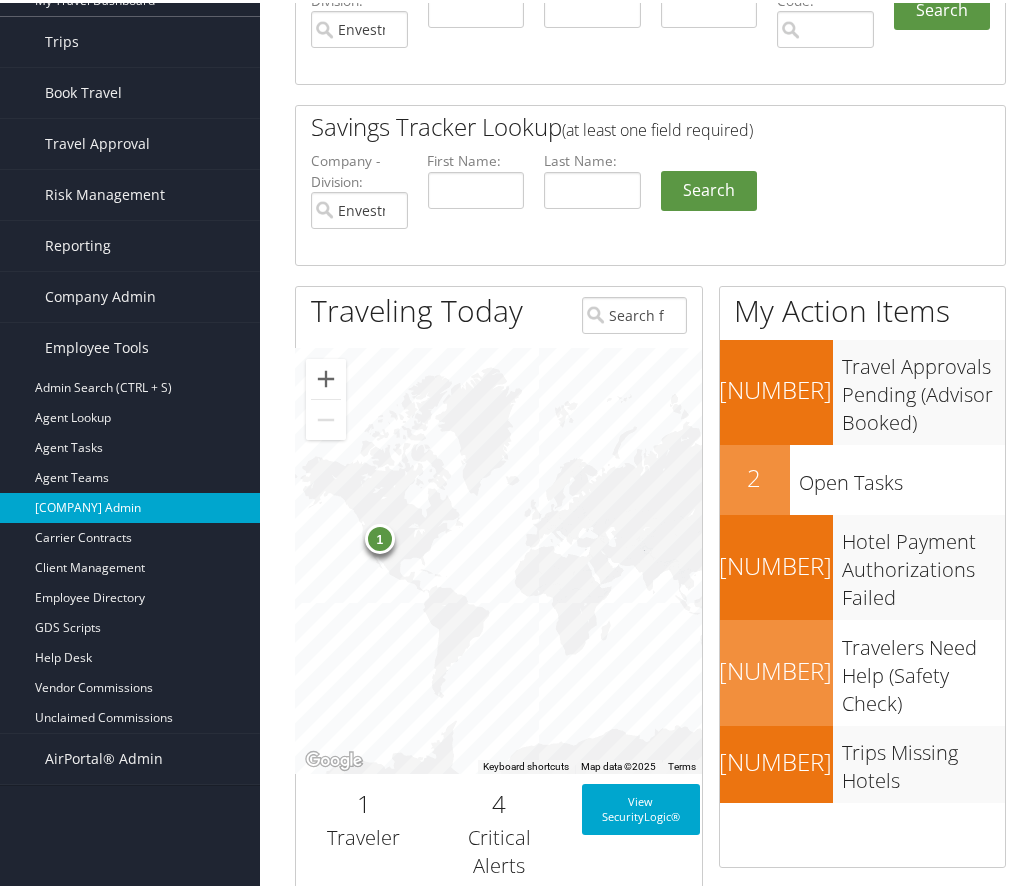 scroll, scrollTop: 200, scrollLeft: 0, axis: vertical 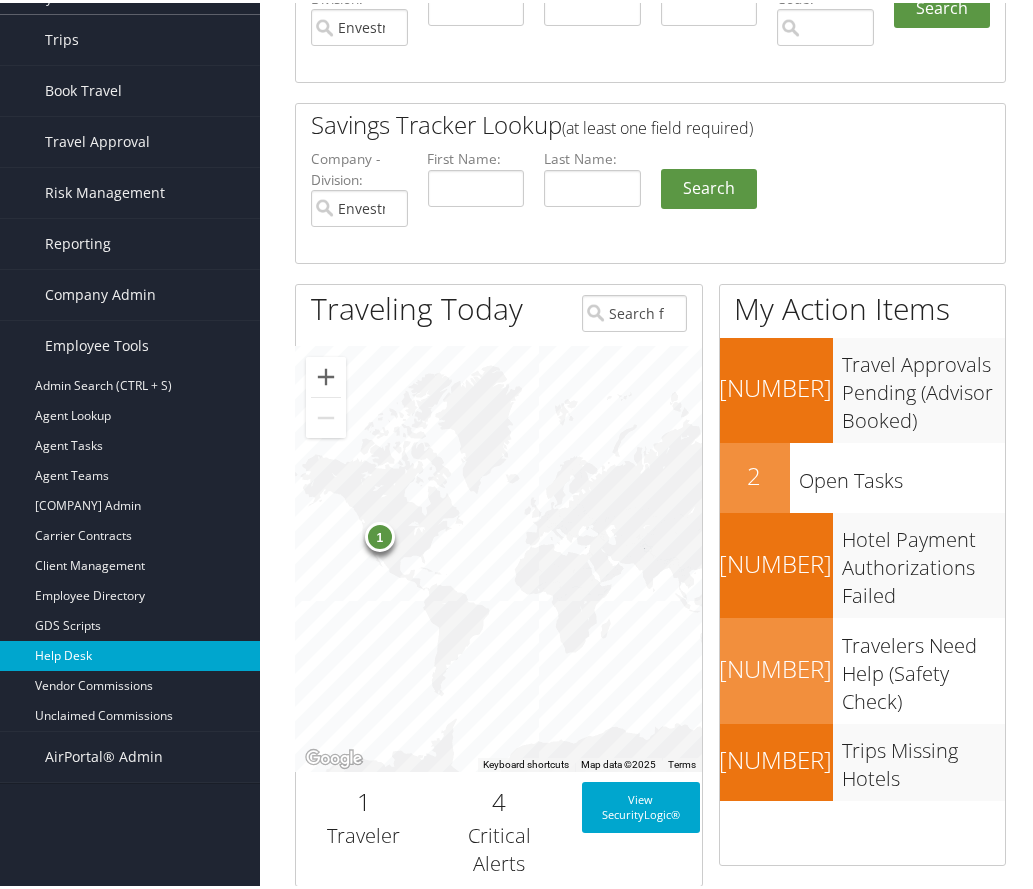 click on "Help Desk" at bounding box center [0, 0] 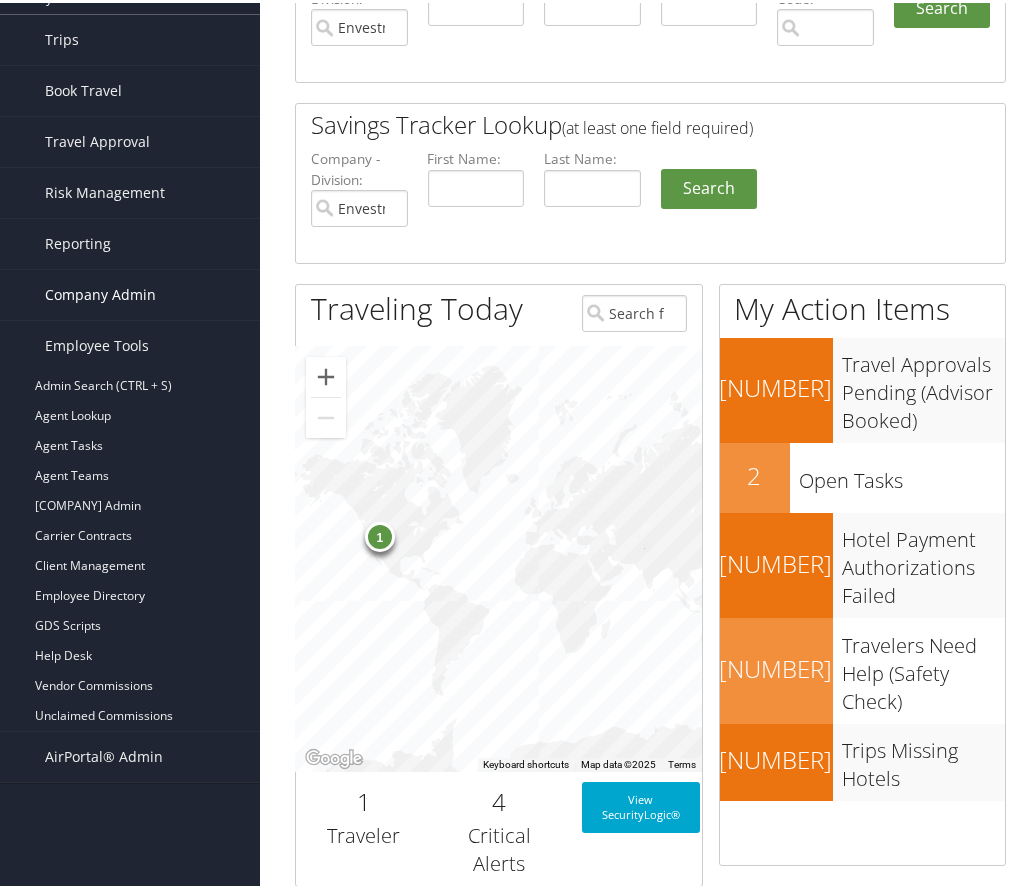 click on "Company Admin" at bounding box center [100, 292] 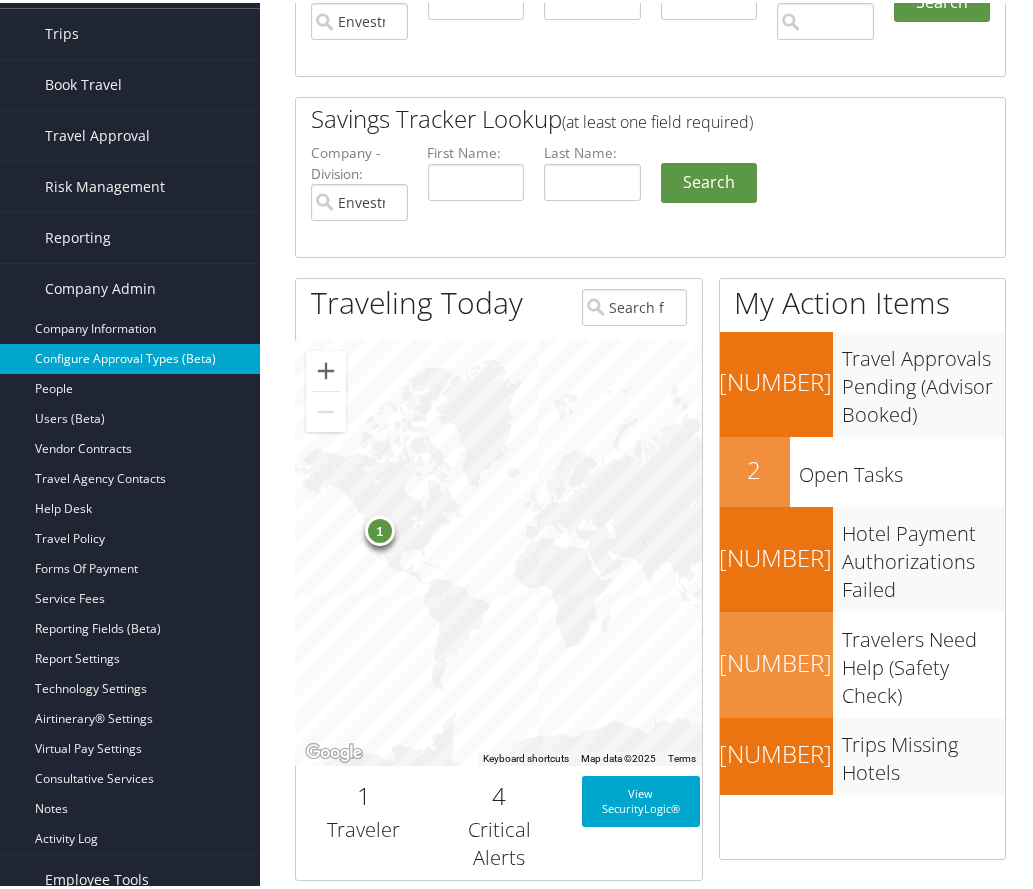 scroll, scrollTop: 300, scrollLeft: 0, axis: vertical 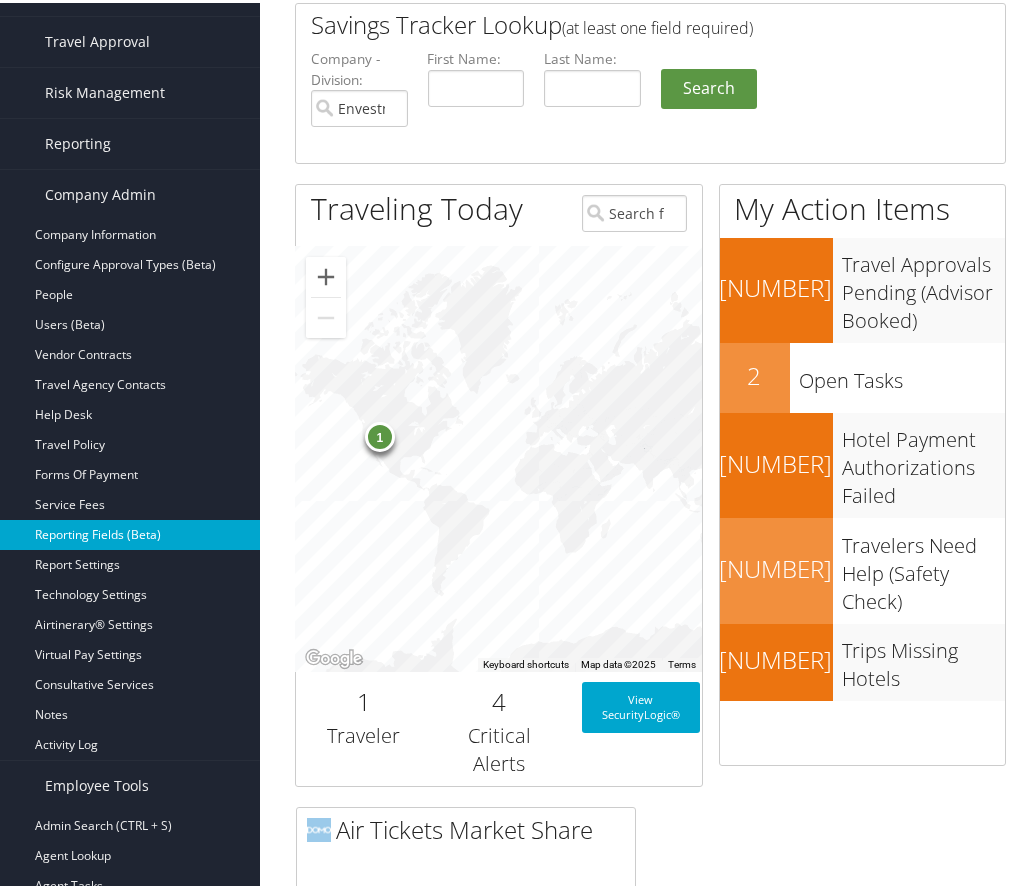 click on "Reporting Fields (Beta)" at bounding box center [130, 532] 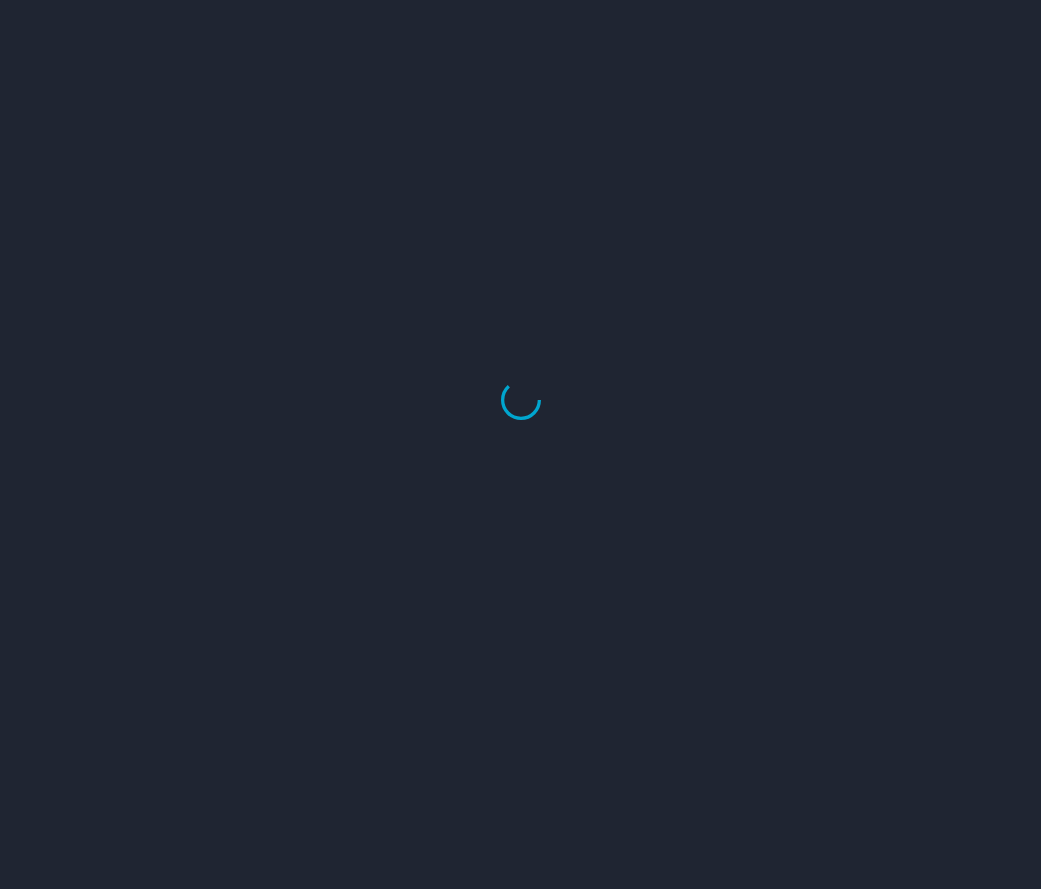 scroll, scrollTop: 0, scrollLeft: 0, axis: both 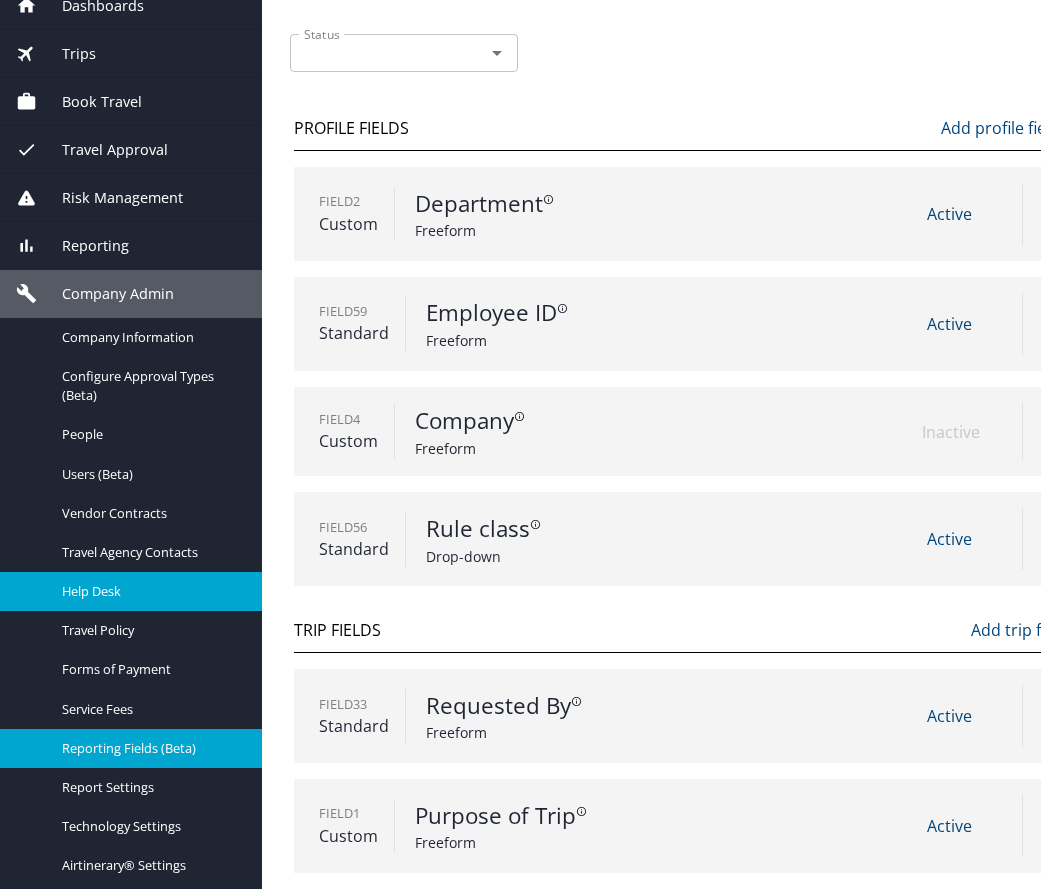 click on "Help Desk" at bounding box center [150, 591] 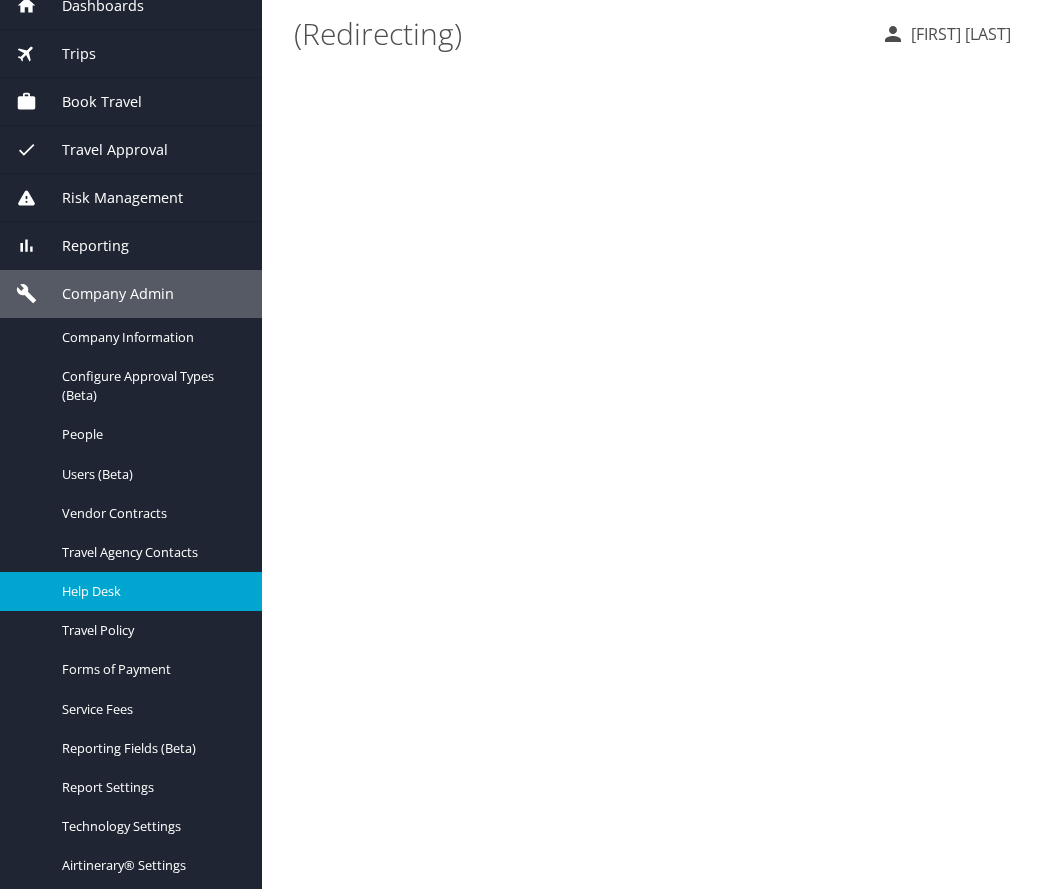scroll, scrollTop: 0, scrollLeft: 0, axis: both 